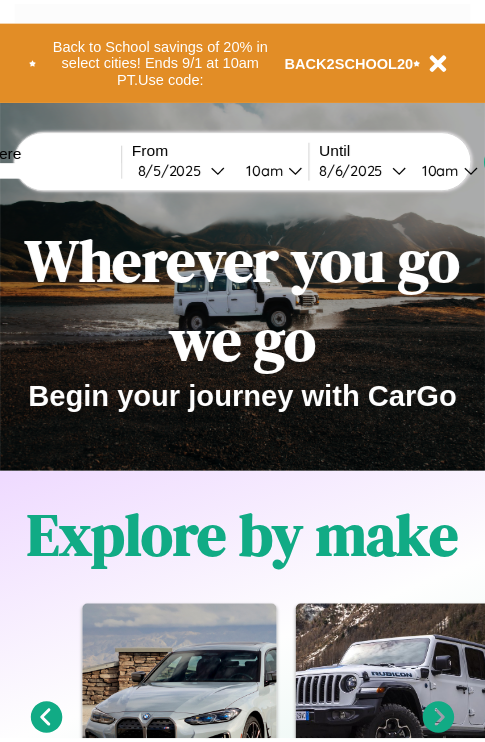 scroll, scrollTop: 0, scrollLeft: 0, axis: both 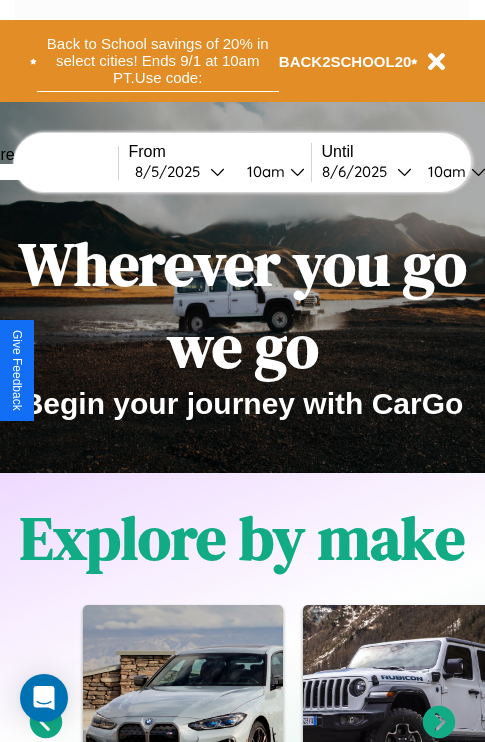 click on "Back to School savings of 20% in select cities! Ends 9/1 at 10am PT.  Use code:" at bounding box center [158, 61] 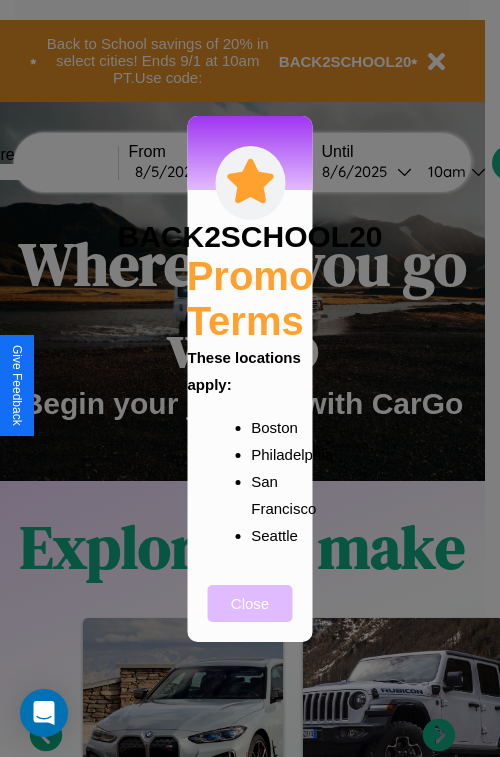 click on "Close" at bounding box center [250, 603] 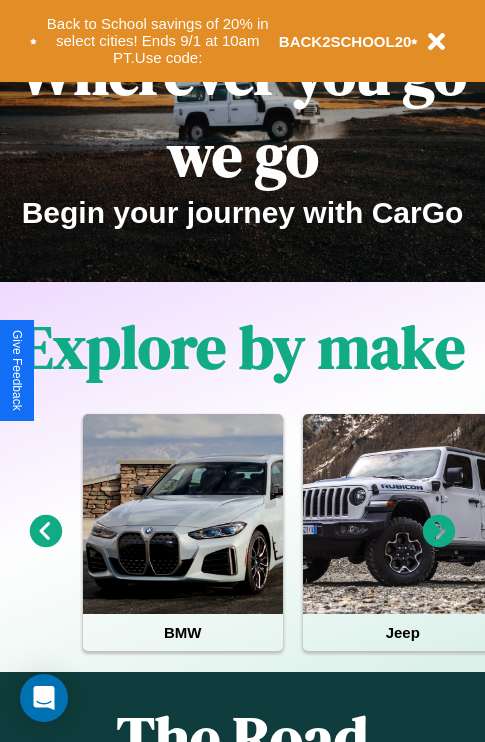 scroll, scrollTop: 308, scrollLeft: 0, axis: vertical 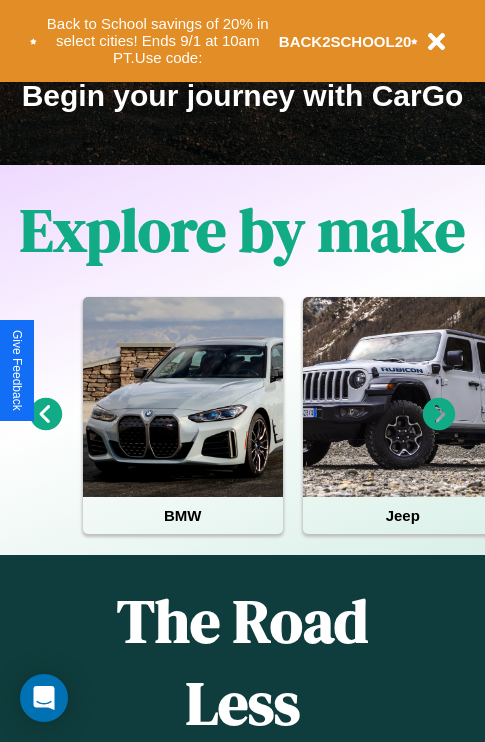 click 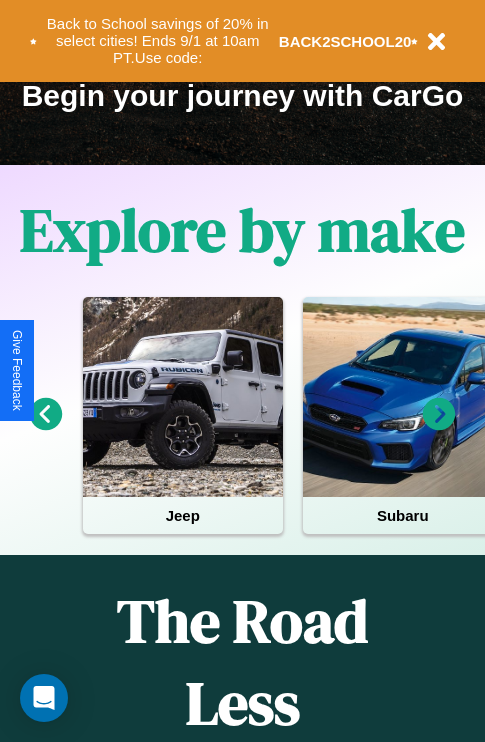 click 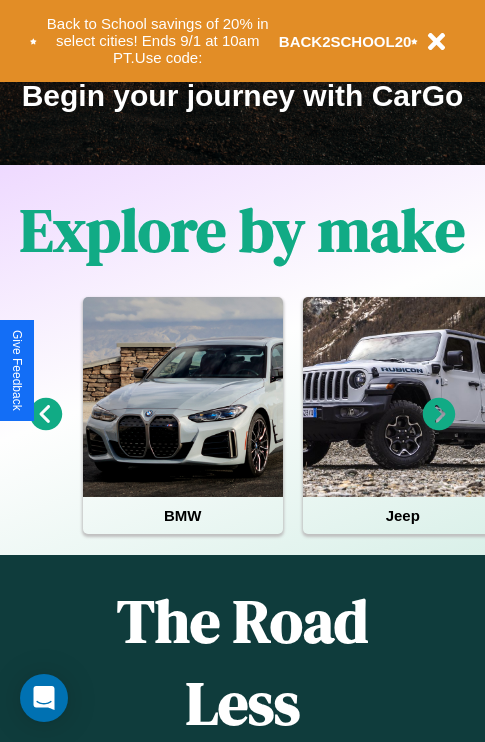 click 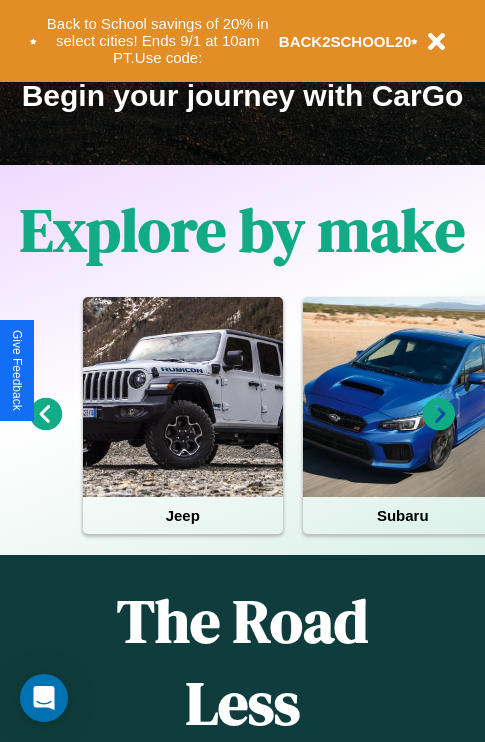 click 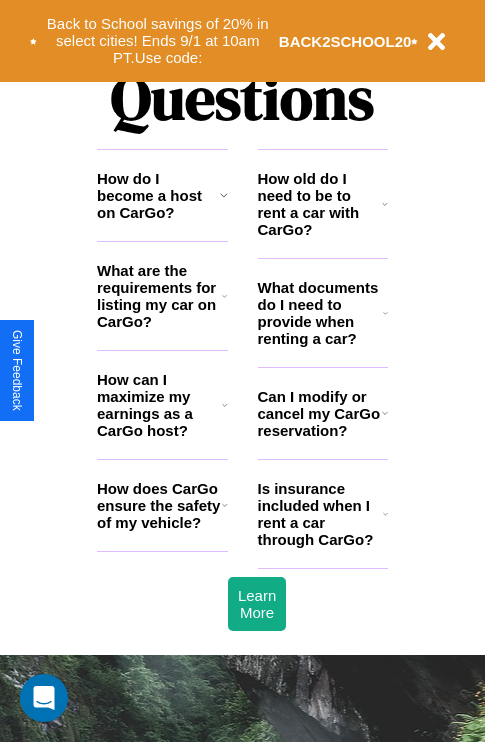 scroll, scrollTop: 2423, scrollLeft: 0, axis: vertical 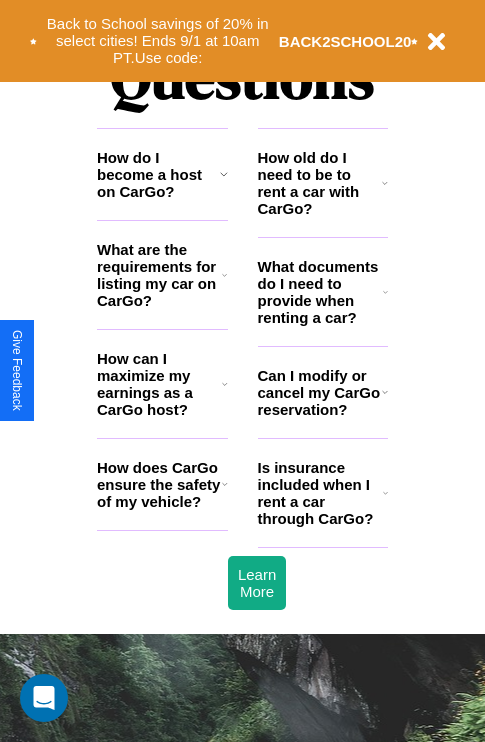 click 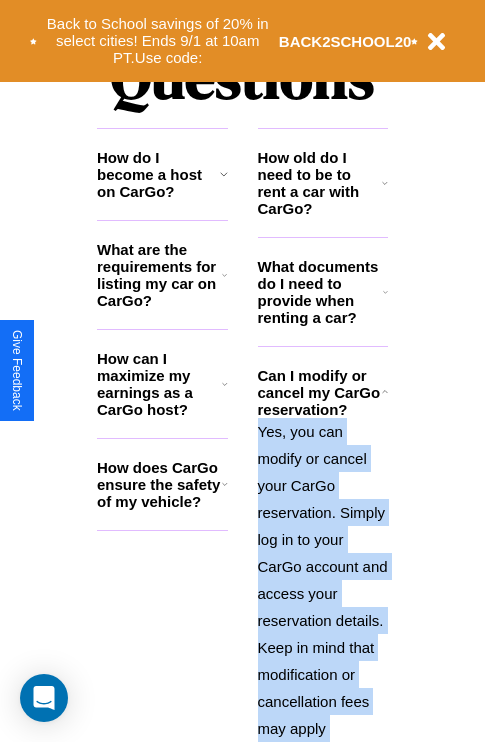 scroll, scrollTop: 2667, scrollLeft: 0, axis: vertical 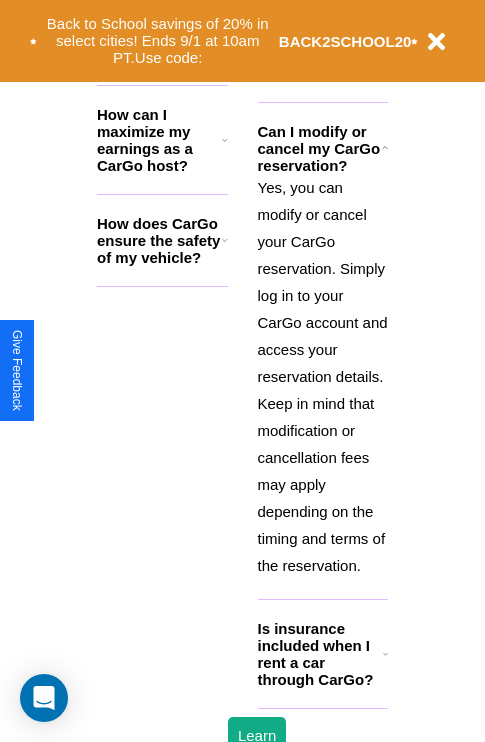 click on "Is insurance included when I rent a car through CarGo?" at bounding box center (320, 654) 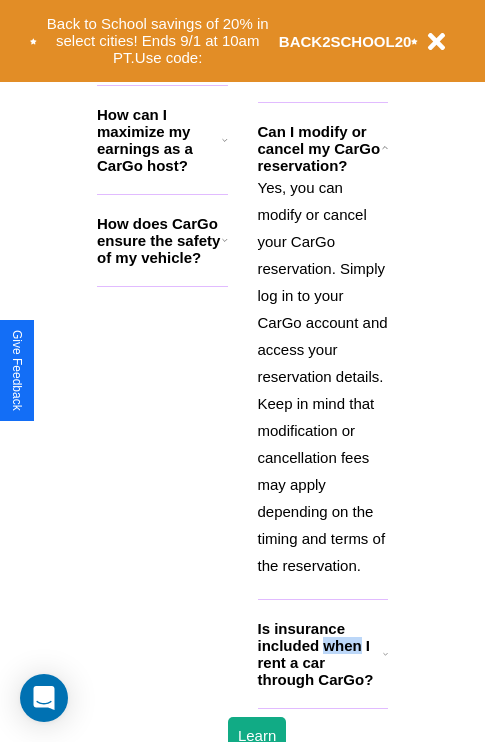 scroll, scrollTop: 1285, scrollLeft: 0, axis: vertical 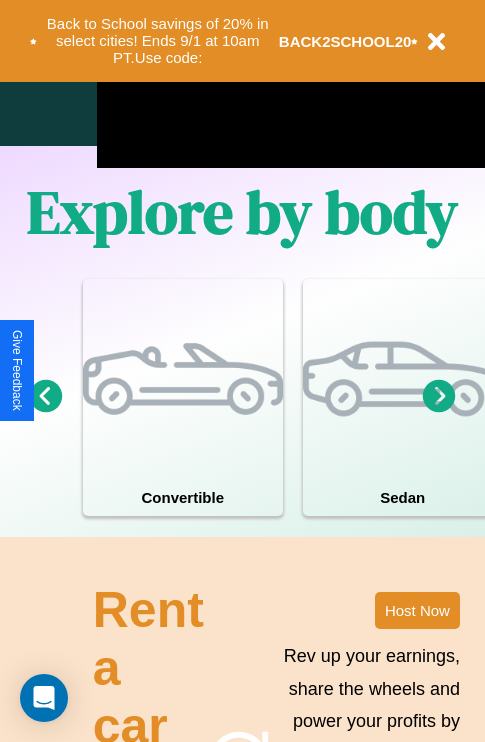 click 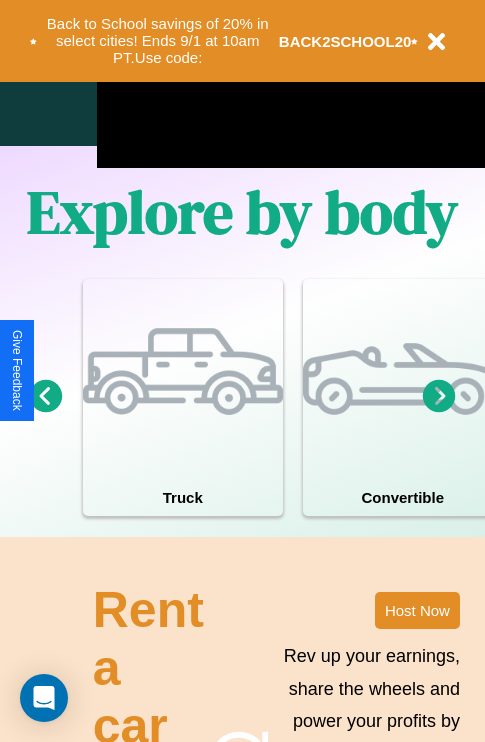 click 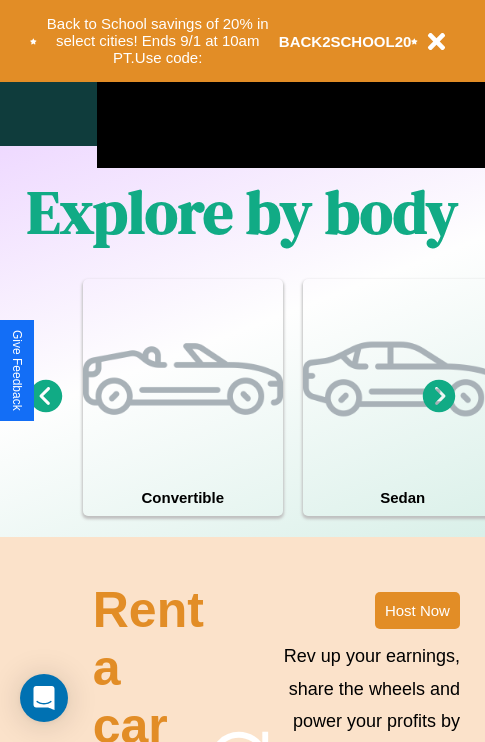 click 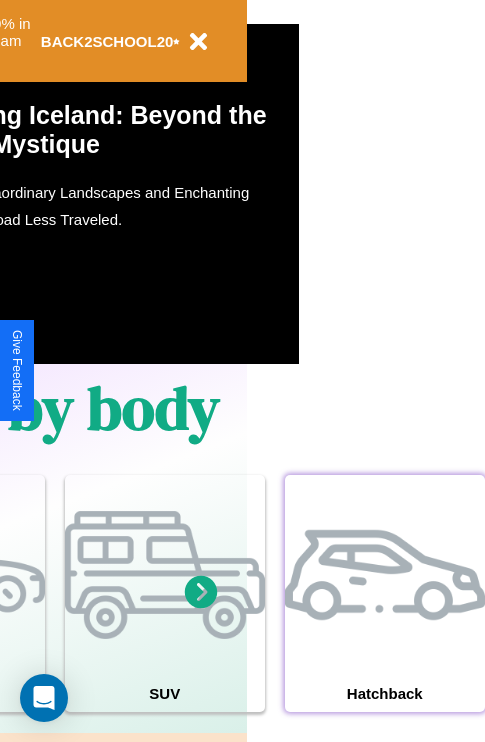click at bounding box center [385, 575] 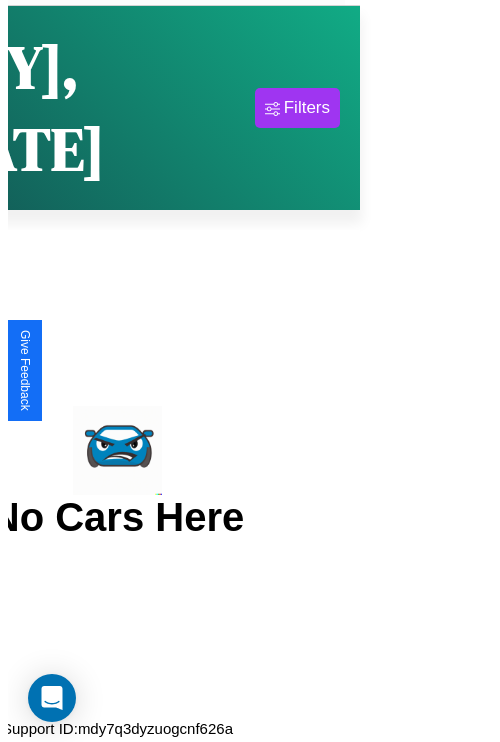 scroll, scrollTop: 0, scrollLeft: 0, axis: both 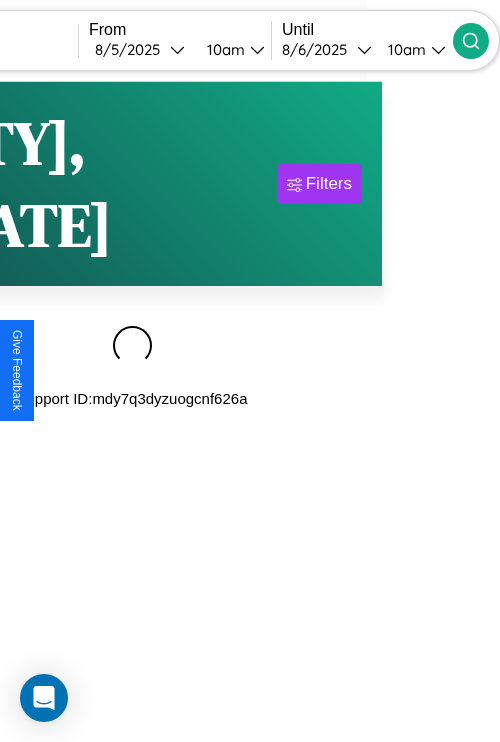type on "*********" 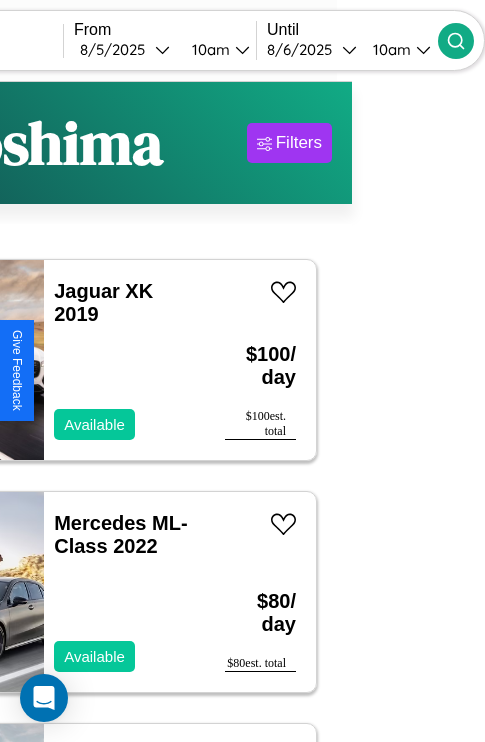 scroll, scrollTop: 54, scrollLeft: 89, axis: both 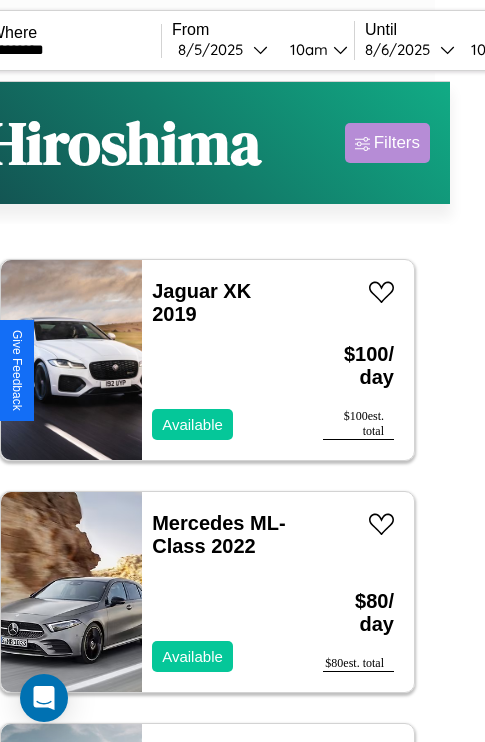 click on "Filters" at bounding box center [397, 143] 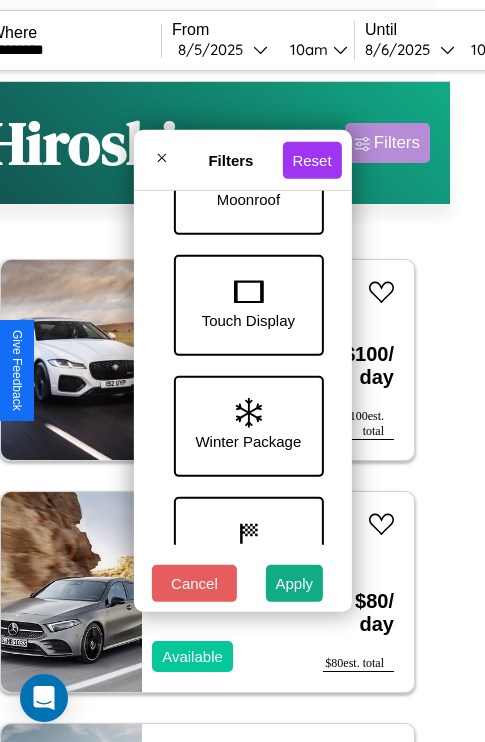 scroll, scrollTop: 651, scrollLeft: 0, axis: vertical 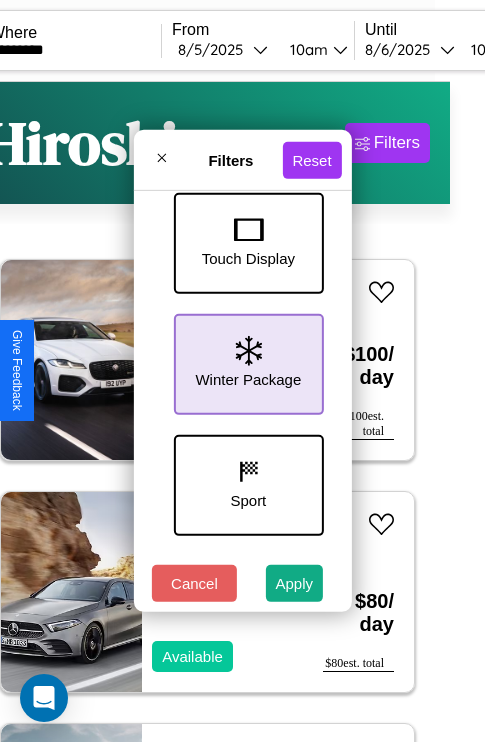 click 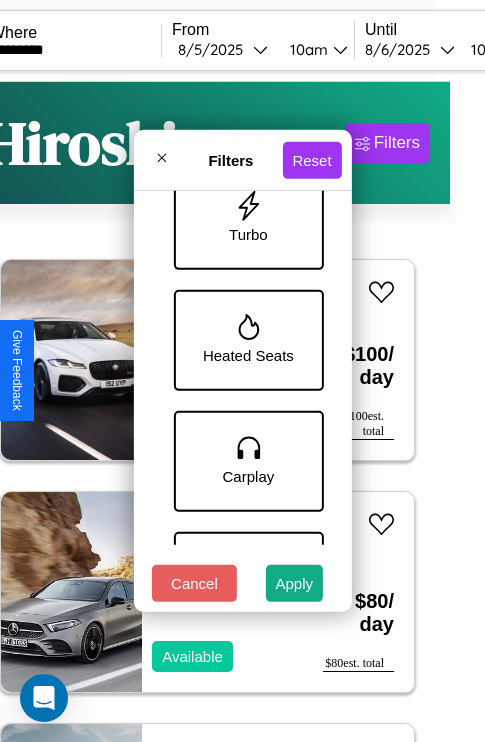 scroll, scrollTop: 1374, scrollLeft: 0, axis: vertical 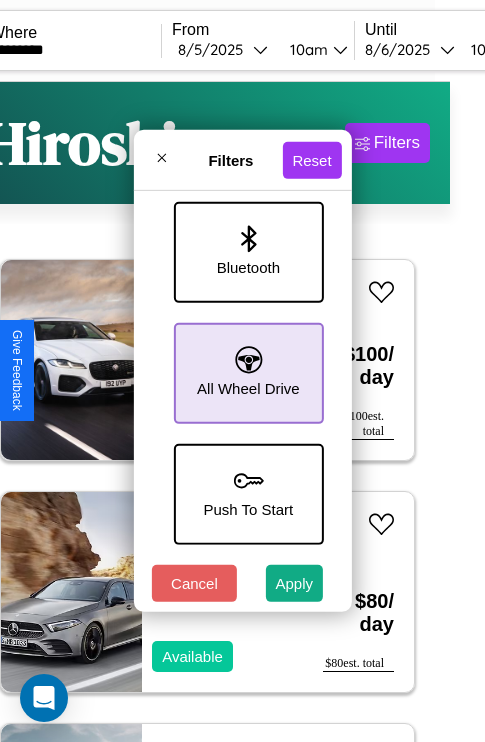 click 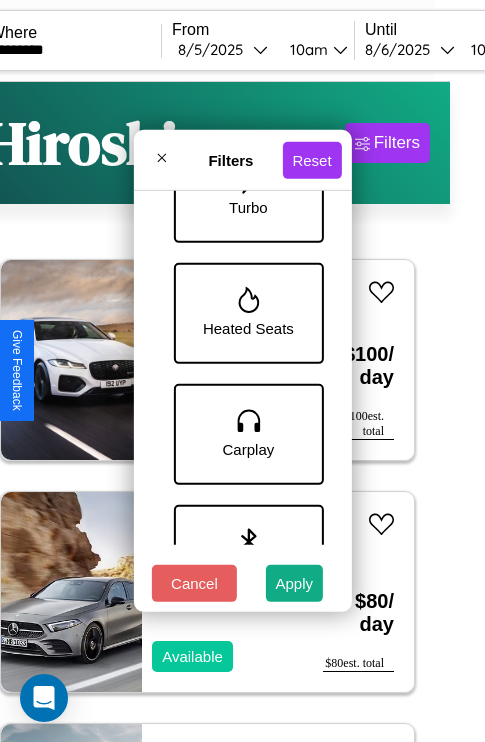 scroll, scrollTop: 1014, scrollLeft: 0, axis: vertical 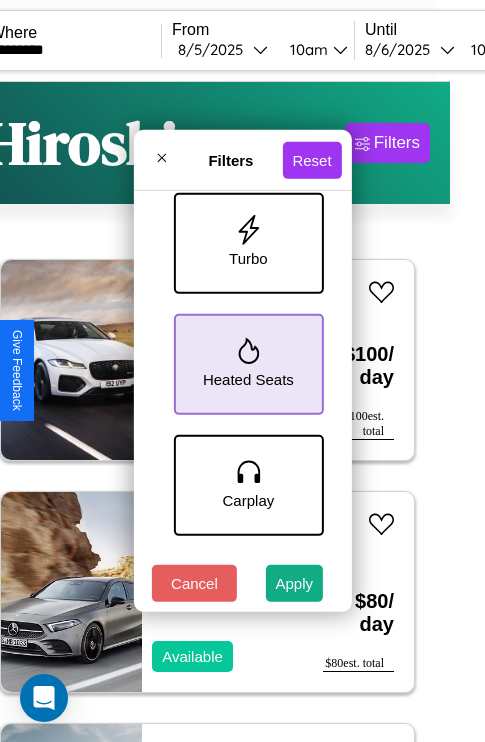 click 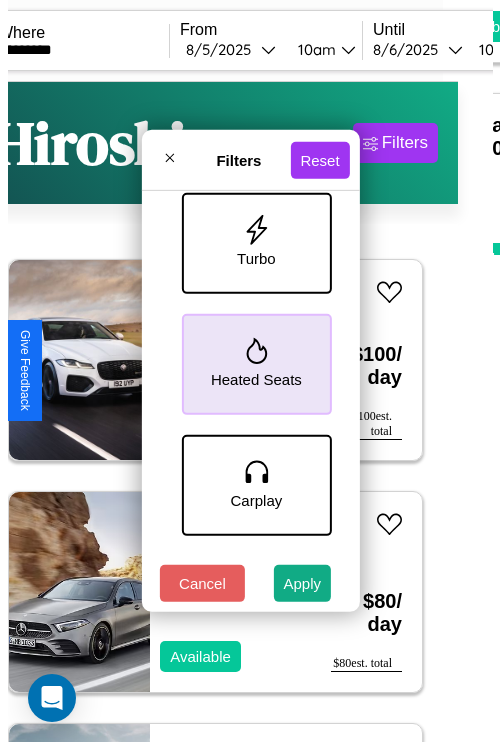 scroll, scrollTop: 0, scrollLeft: 124, axis: horizontal 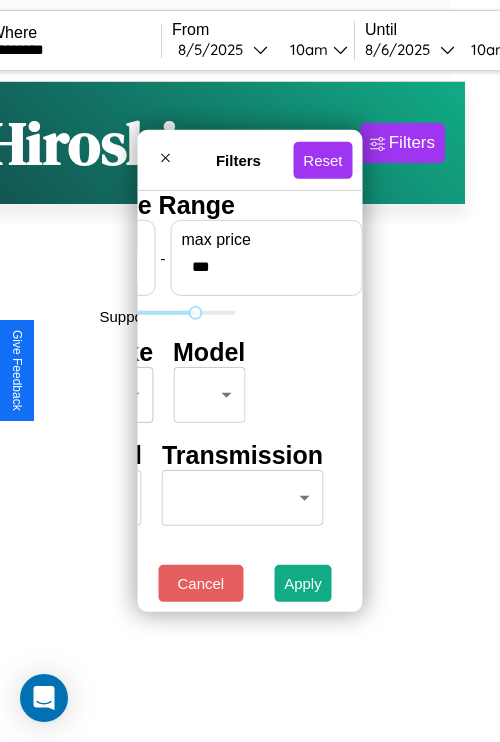 type on "***" 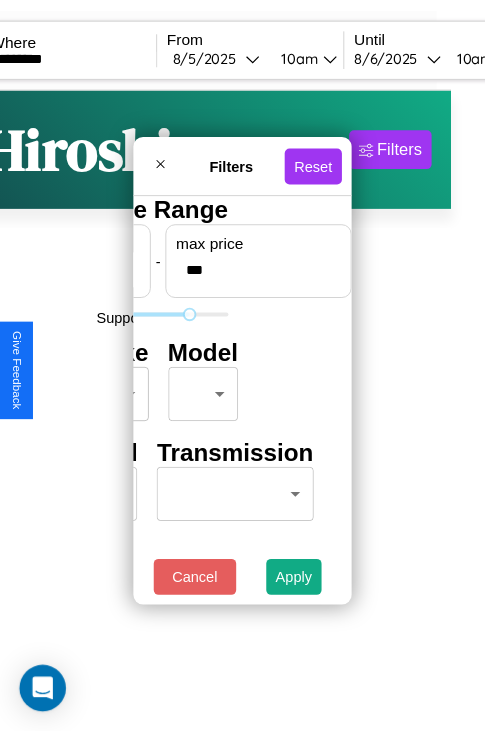 scroll, scrollTop: 0, scrollLeft: 0, axis: both 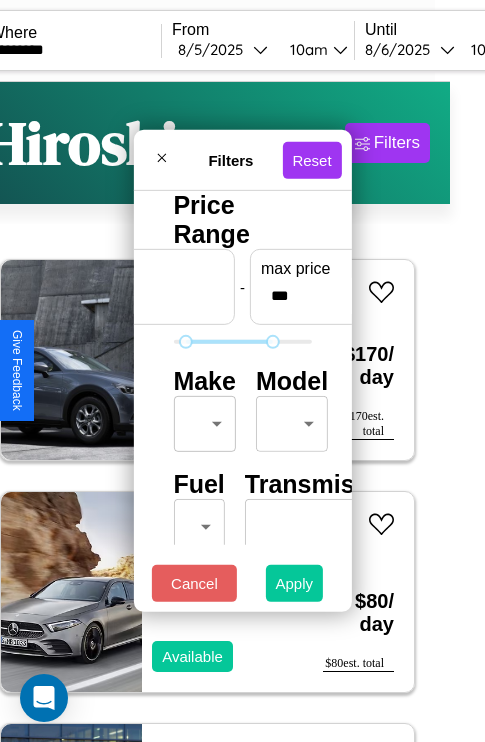 type on "**" 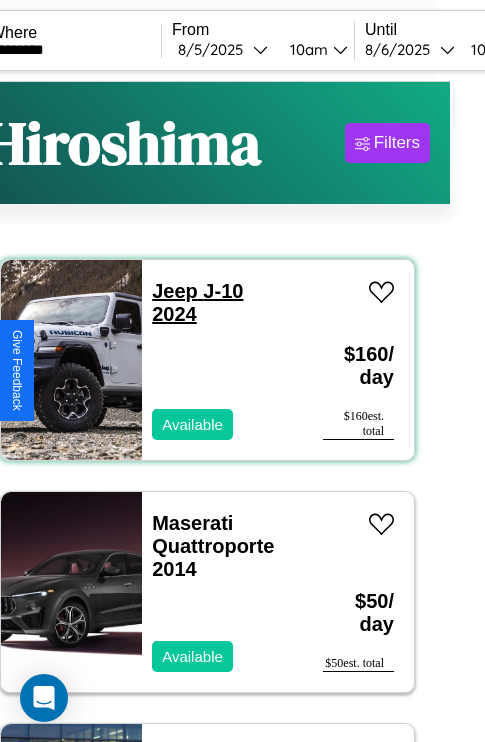 click on "Jeep   J-10   2024" at bounding box center [197, 302] 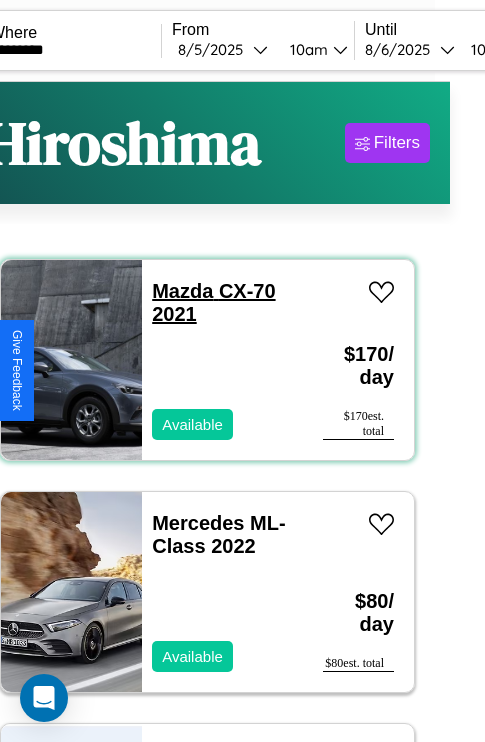 scroll, scrollTop: 94, scrollLeft: 35, axis: both 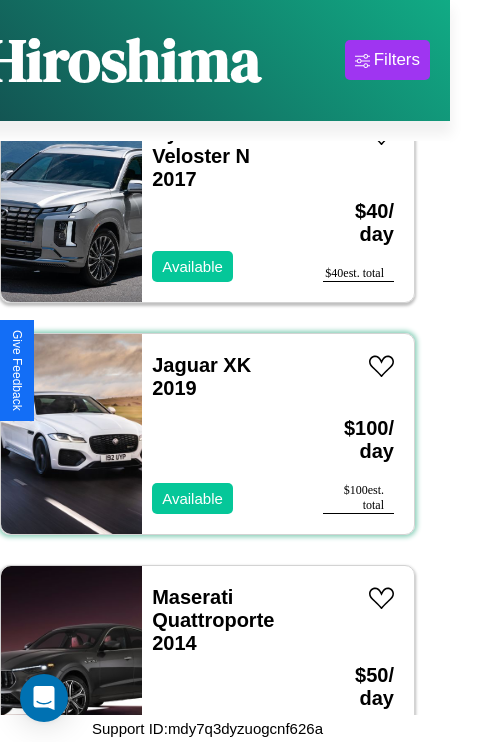 click on "Jaguar   XK   2019 Available" at bounding box center [222, 434] 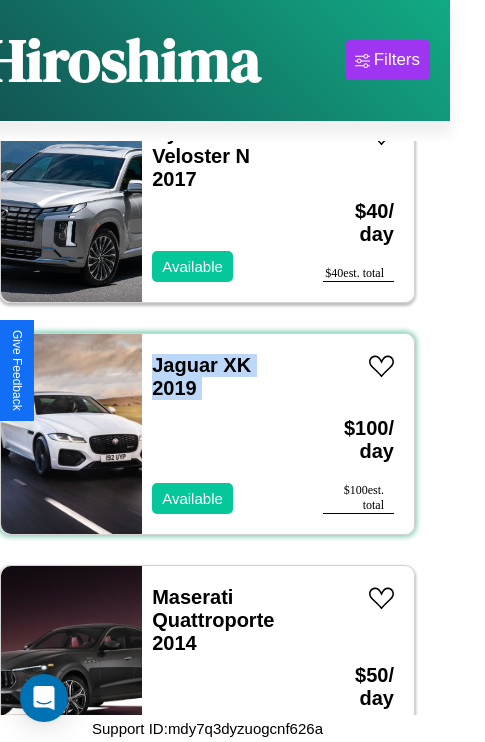 click on "Jaguar   XK   2019 Available" at bounding box center (222, 434) 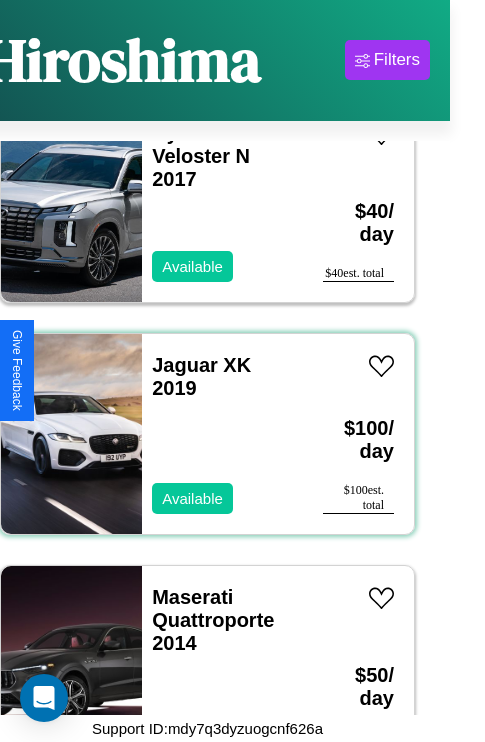 click on "Jaguar   XK   2019 Available" at bounding box center [222, 434] 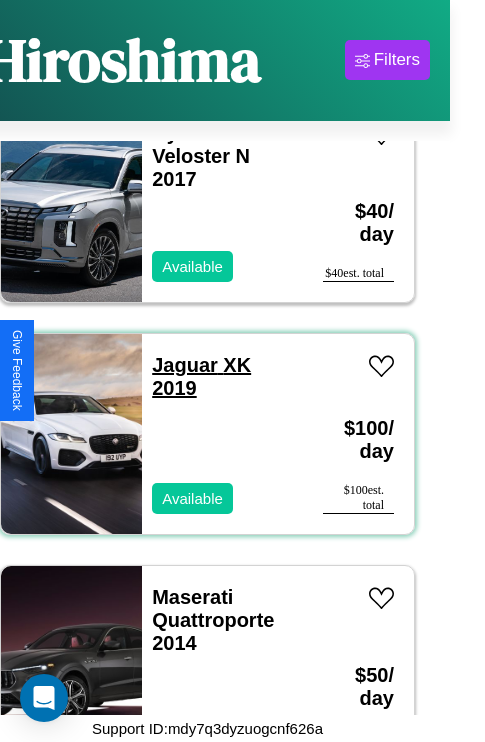 click on "Jaguar   XK   2019" at bounding box center [201, 376] 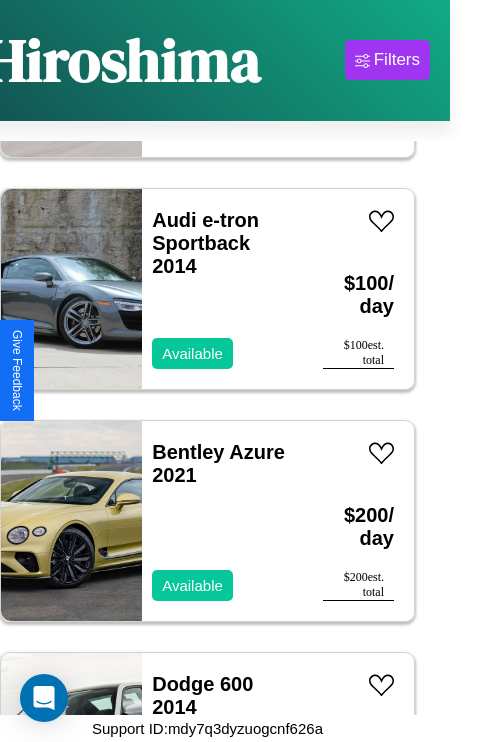 scroll, scrollTop: 5875, scrollLeft: 0, axis: vertical 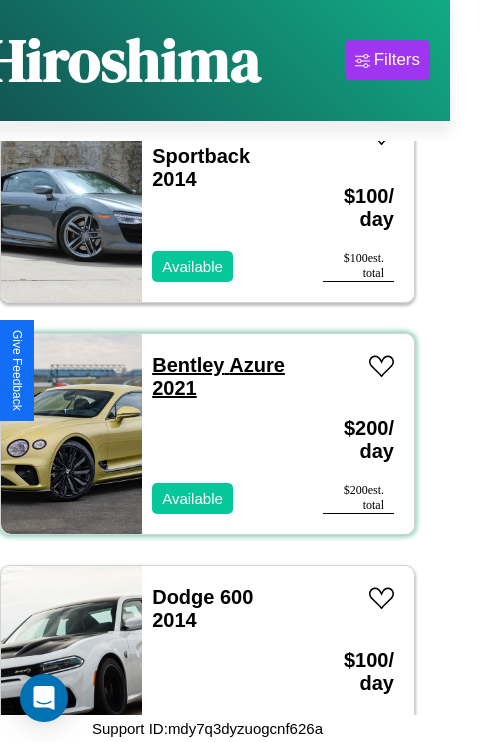 click on "Bentley   Azure   2021" at bounding box center [218, 376] 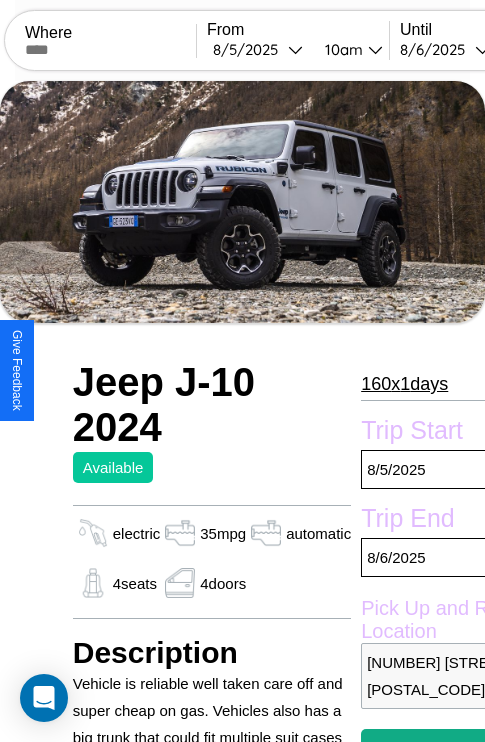 scroll, scrollTop: 731, scrollLeft: 0, axis: vertical 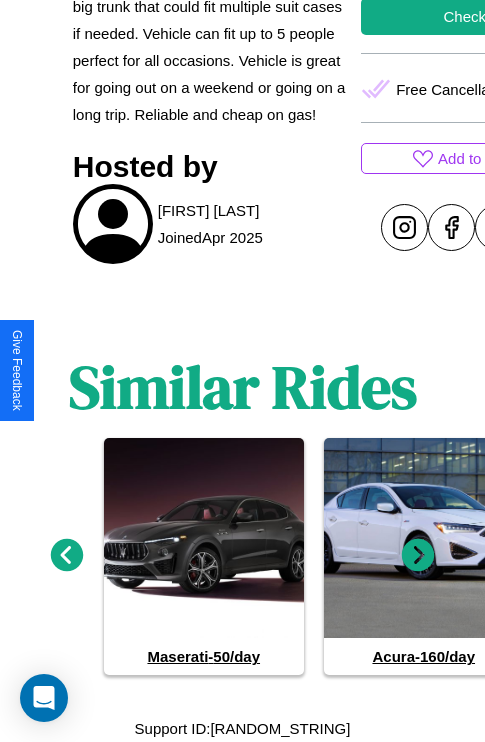click 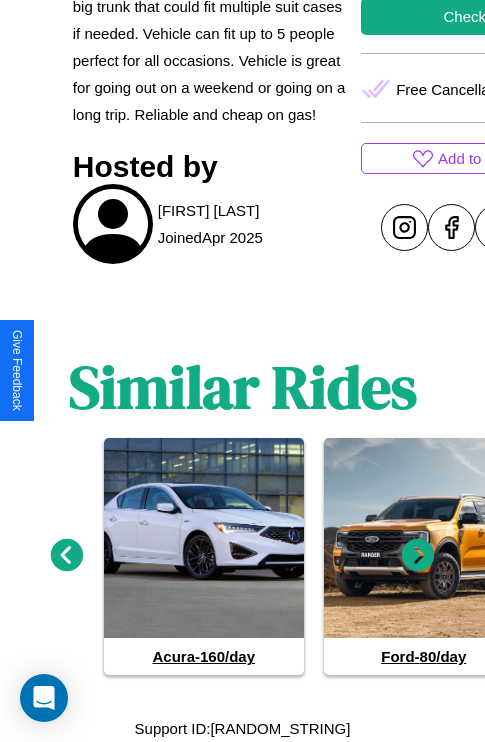 click 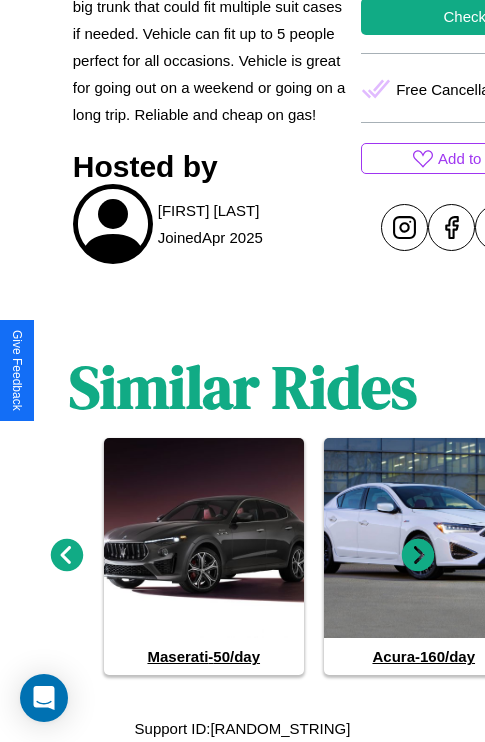 click 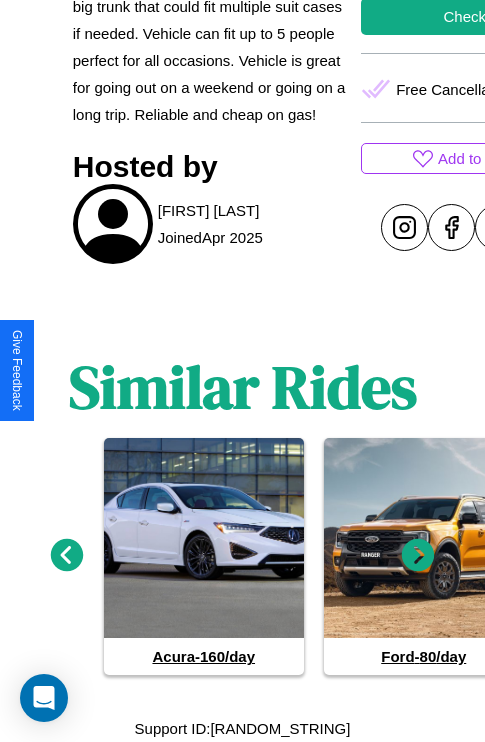 click 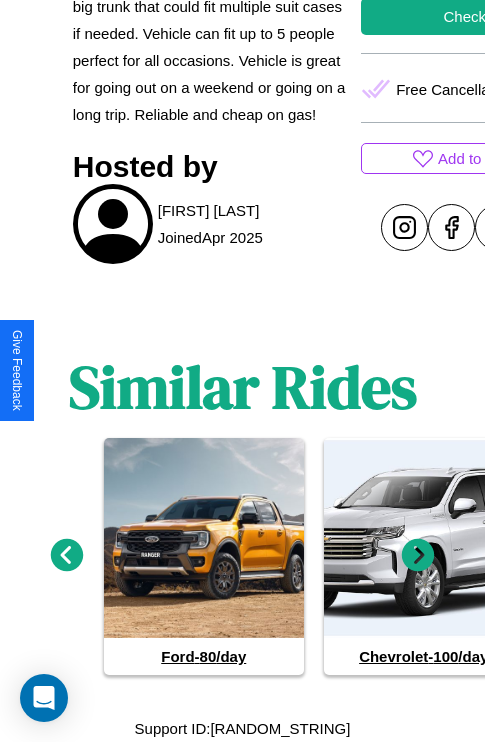 click 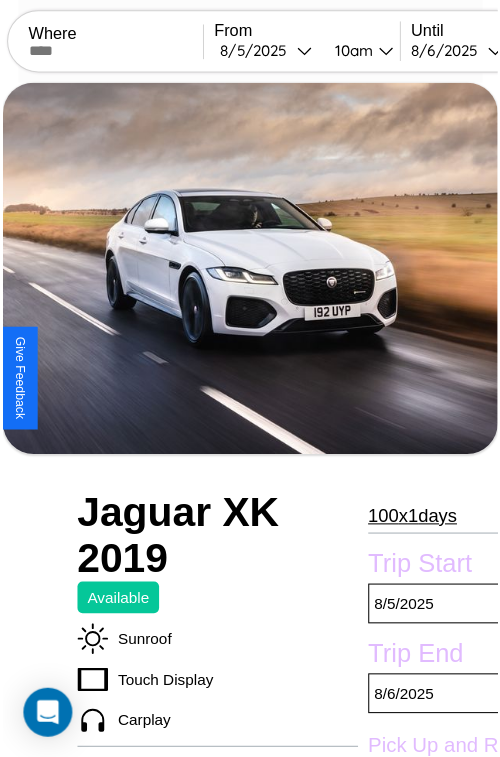 scroll, scrollTop: 641, scrollLeft: 84, axis: both 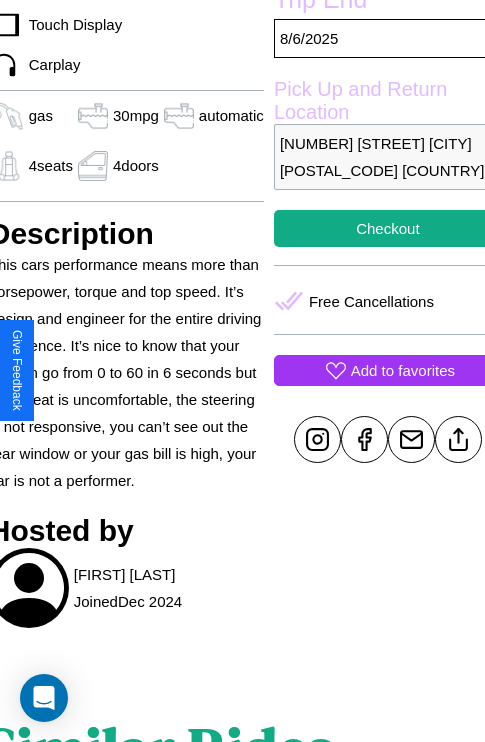 click on "Add to favorites" at bounding box center [403, 370] 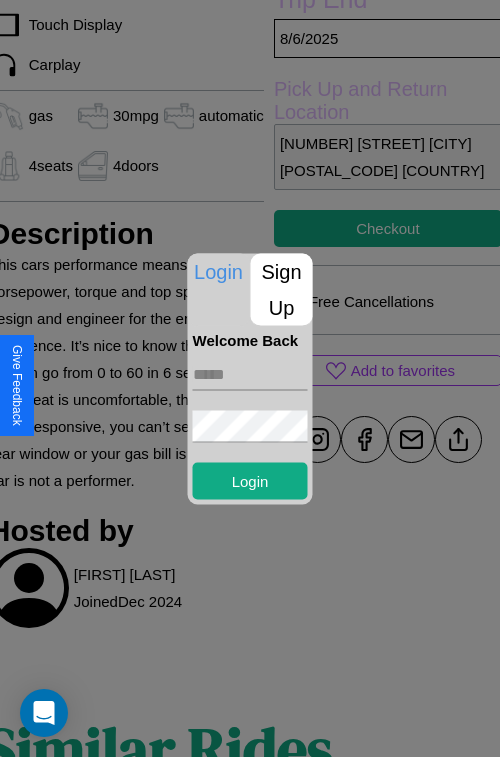 click on "Sign Up" at bounding box center [282, 289] 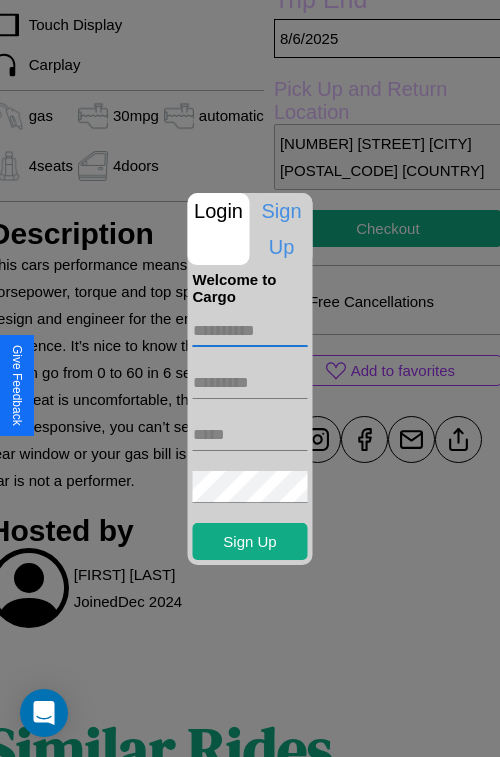 click at bounding box center [250, 331] 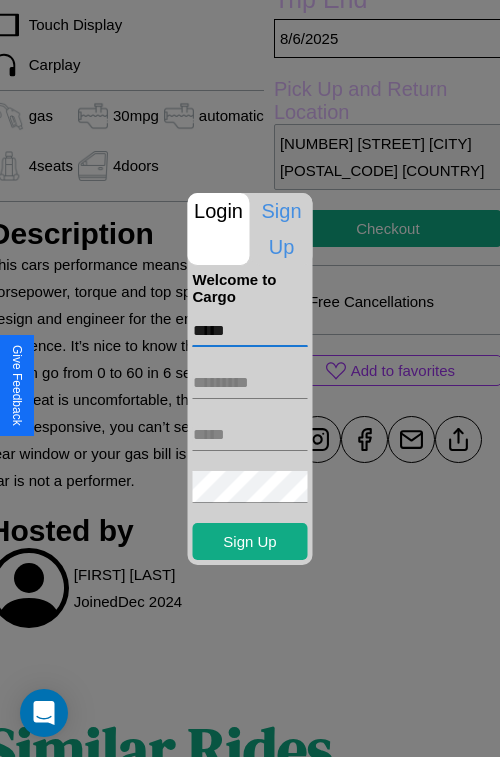 type on "*****" 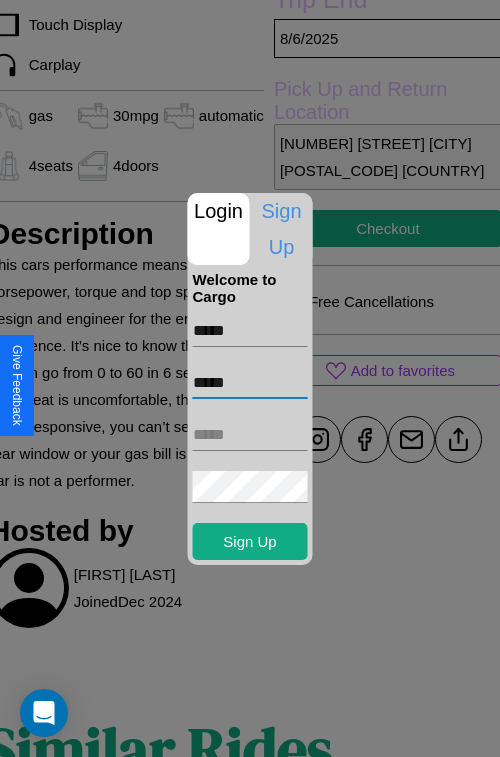 type on "*****" 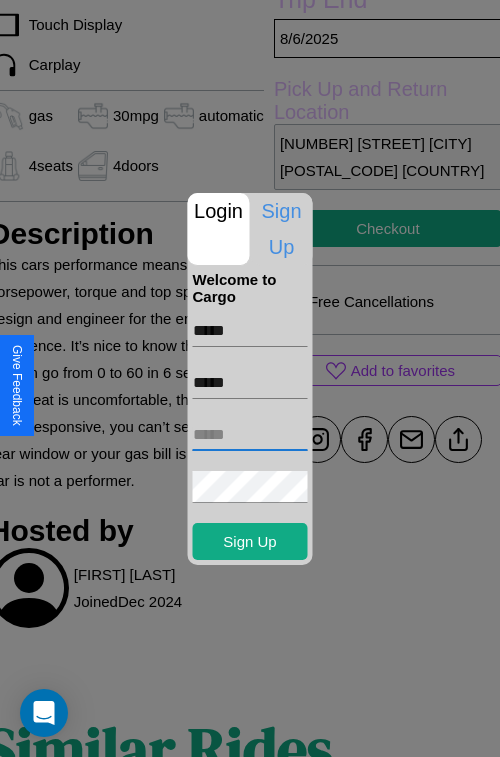click at bounding box center (250, 435) 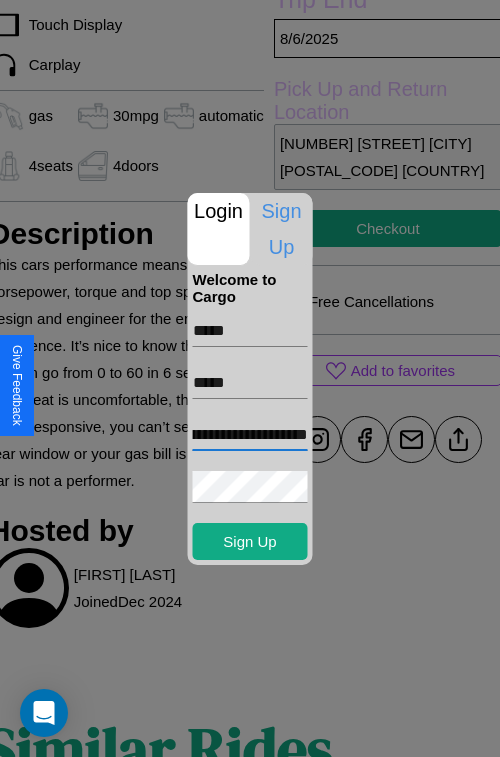 scroll, scrollTop: 0, scrollLeft: 71, axis: horizontal 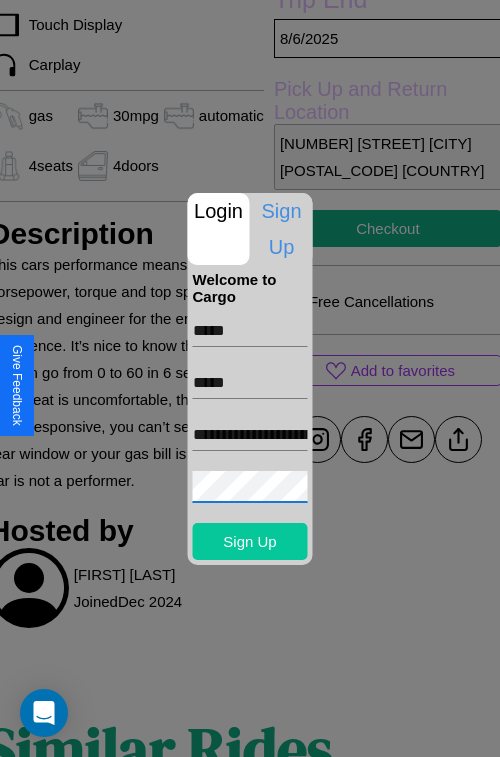 click on "Sign Up" at bounding box center [250, 541] 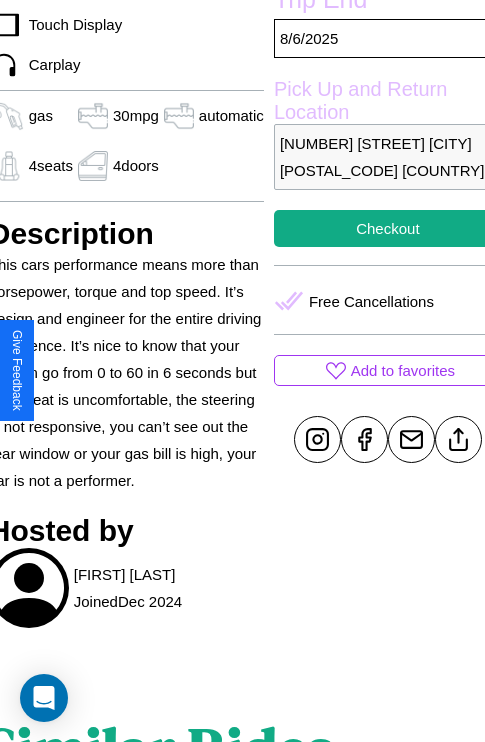 scroll, scrollTop: 641, scrollLeft: 84, axis: both 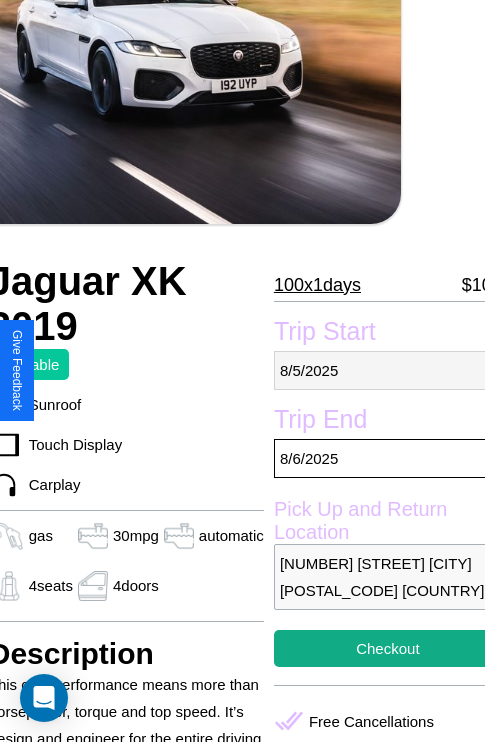 click on "8 / 5 / 2025" at bounding box center [388, 370] 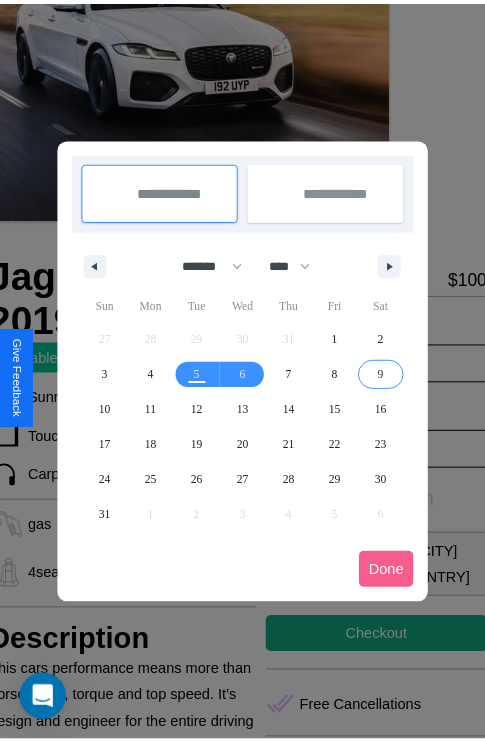 scroll, scrollTop: 0, scrollLeft: 84, axis: horizontal 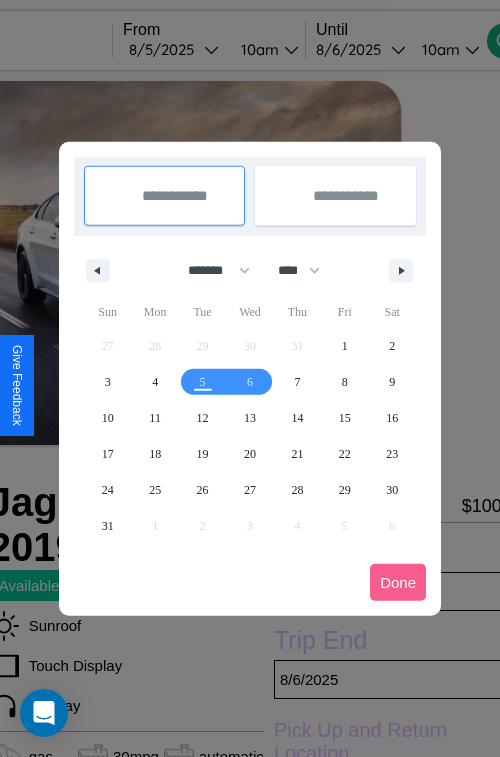 click at bounding box center [250, 378] 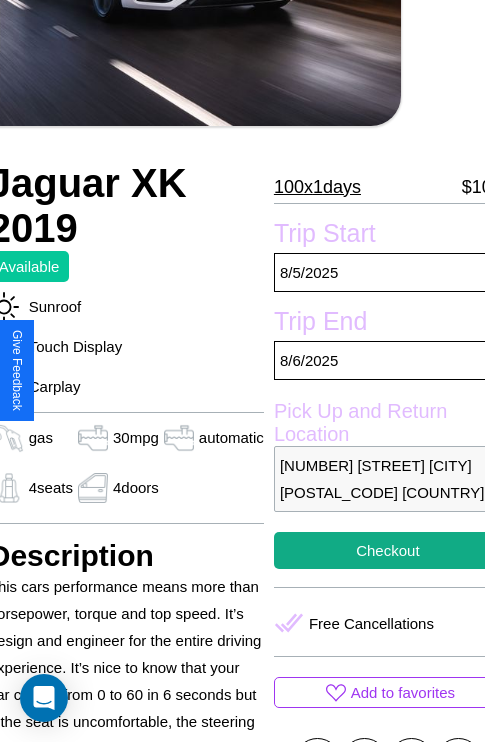 scroll, scrollTop: 499, scrollLeft: 84, axis: both 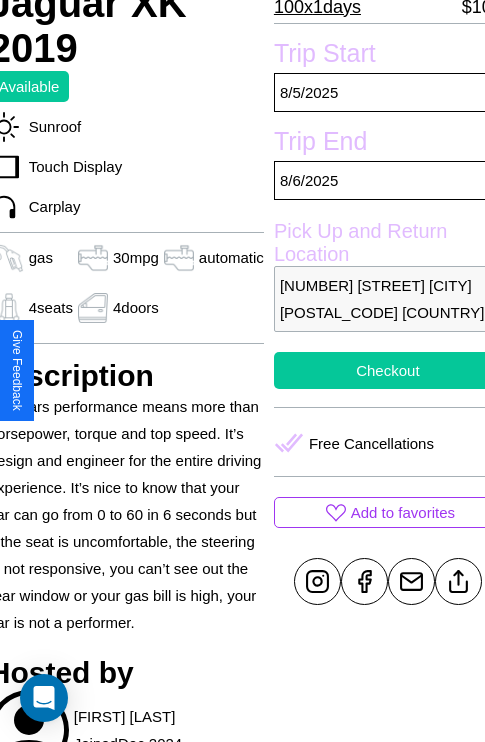 click on "Checkout" at bounding box center [388, 370] 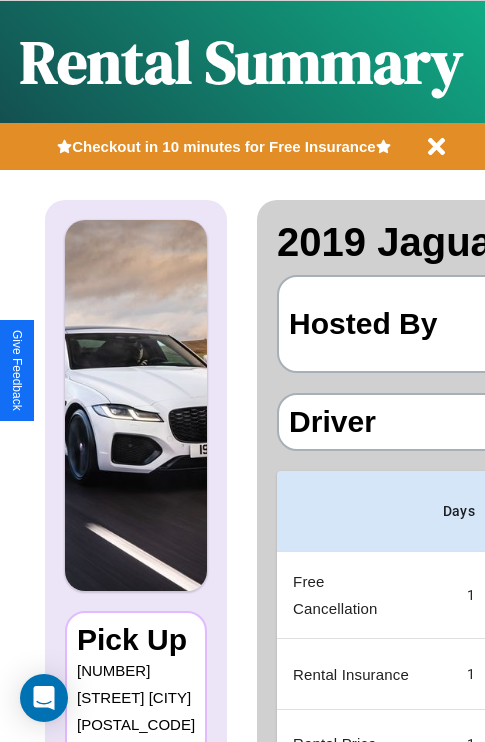 scroll, scrollTop: 0, scrollLeft: 378, axis: horizontal 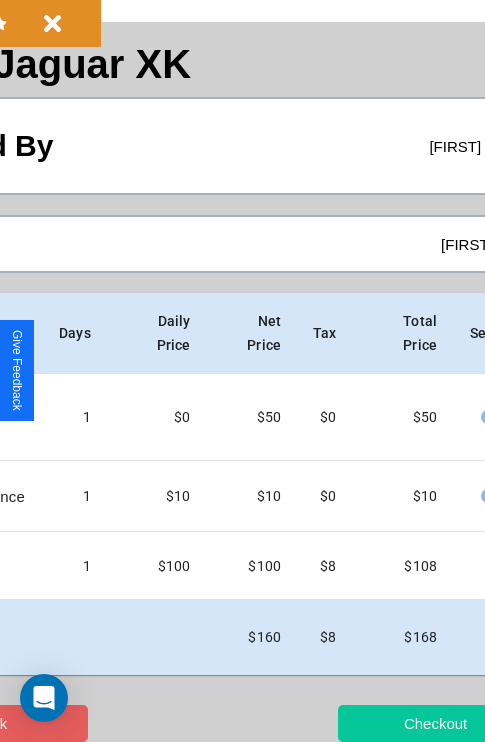click on "Checkout" at bounding box center (435, 723) 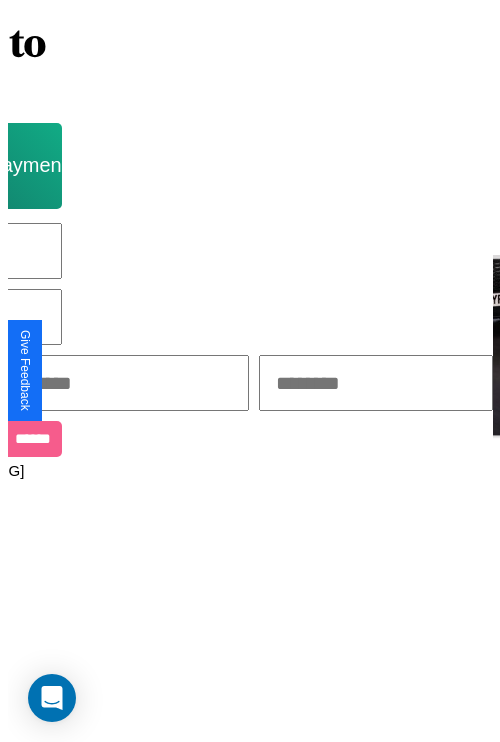scroll, scrollTop: 0, scrollLeft: 0, axis: both 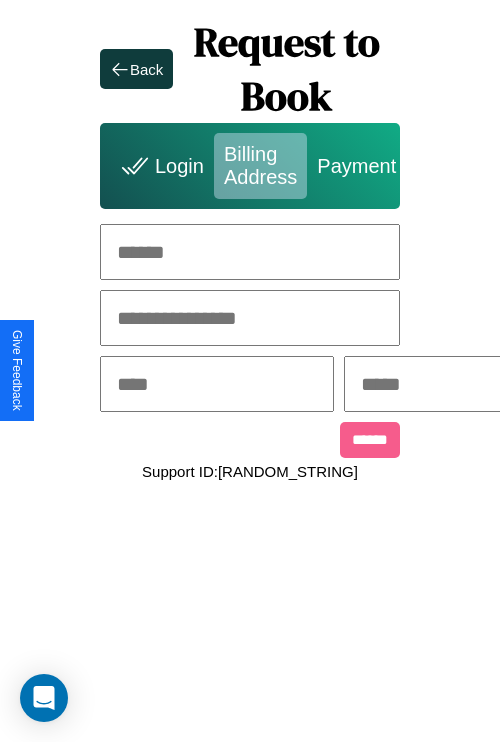 click at bounding box center [250, 252] 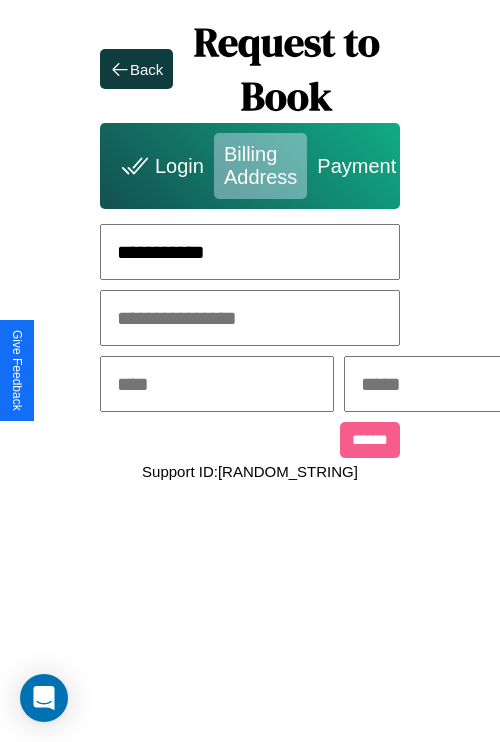 type on "**********" 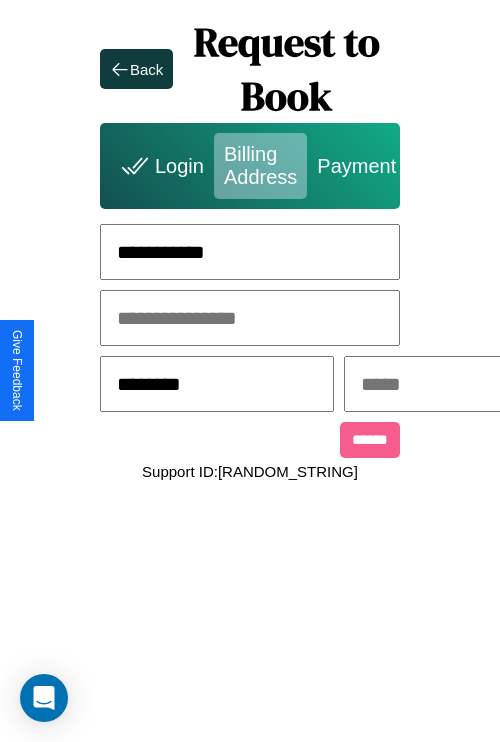 type on "********" 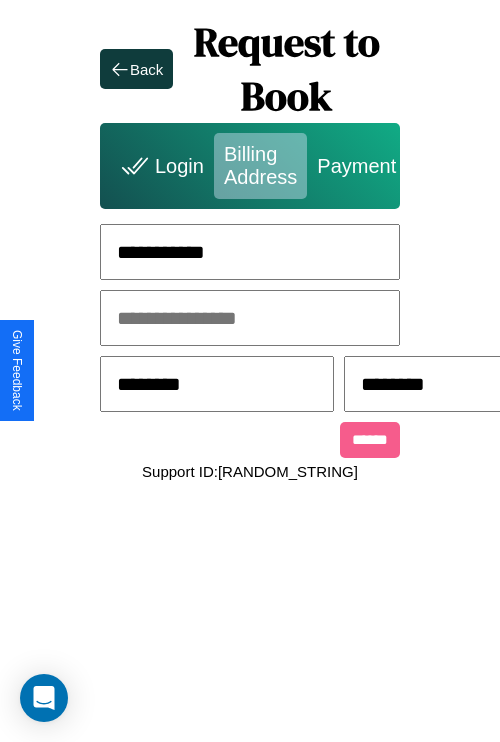 scroll, scrollTop: 0, scrollLeft: 517, axis: horizontal 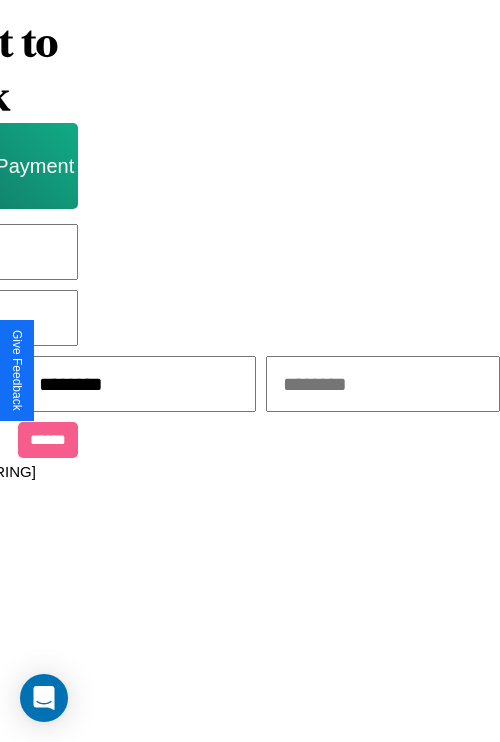 type on "********" 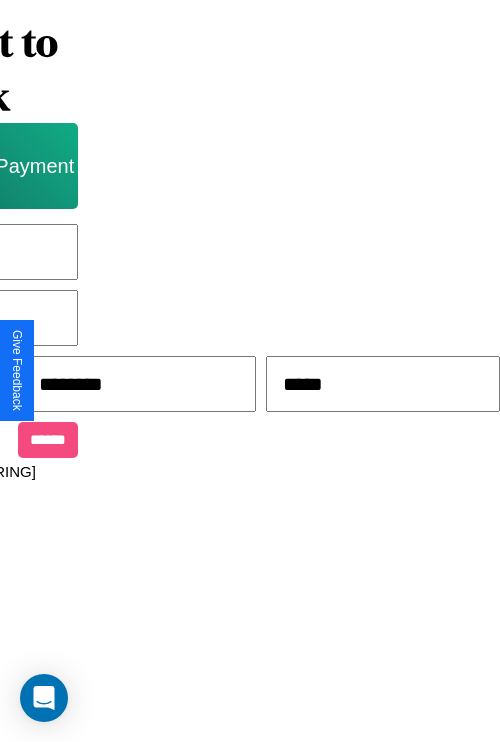 type on "*****" 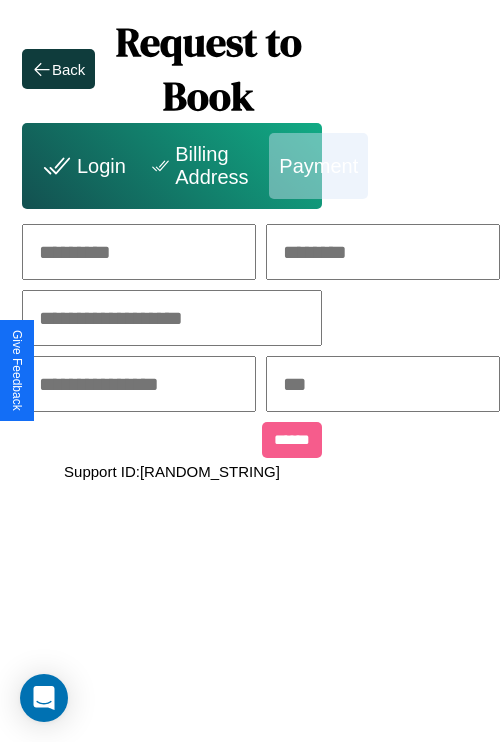 click at bounding box center [139, 252] 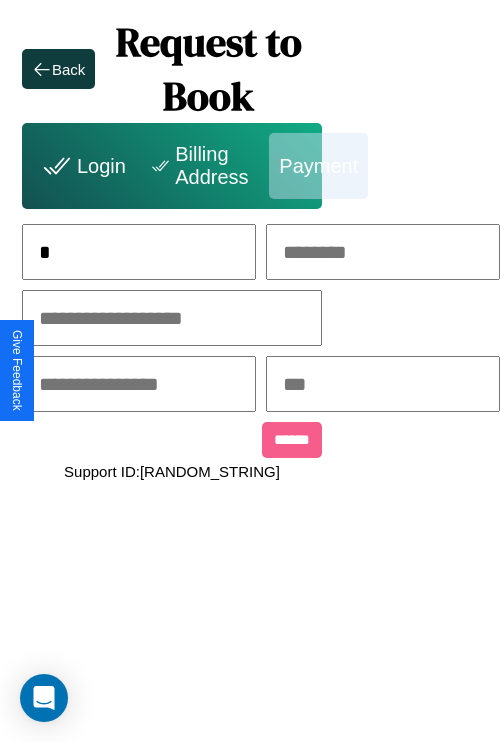 scroll, scrollTop: 0, scrollLeft: 130, axis: horizontal 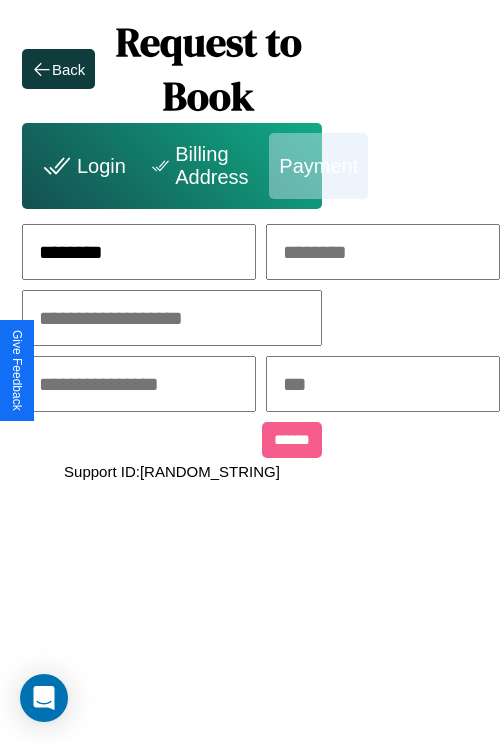 type on "********" 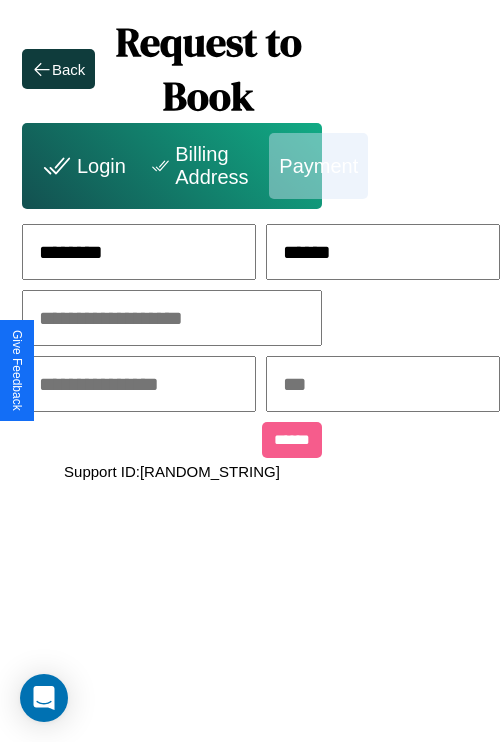 type on "******" 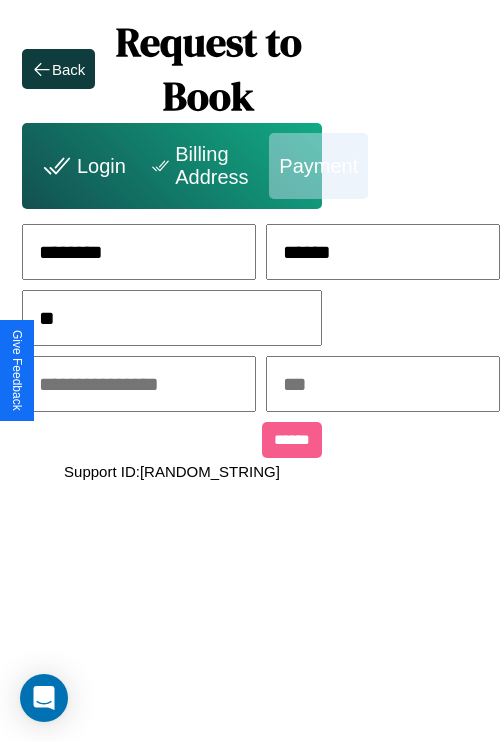 scroll, scrollTop: 0, scrollLeft: 128, axis: horizontal 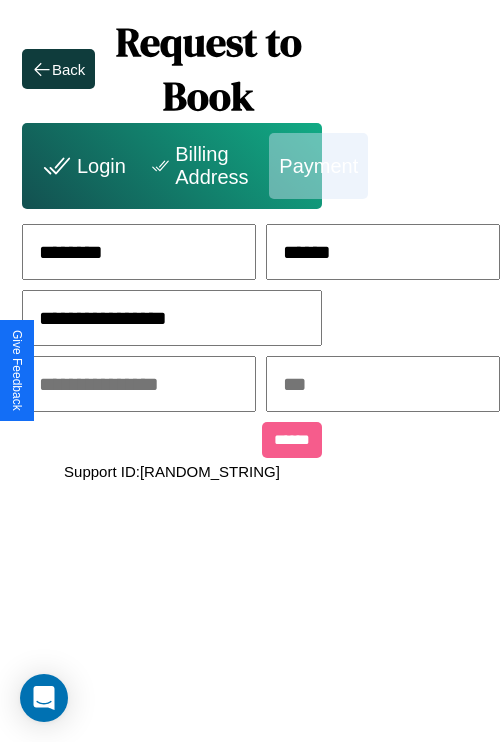 type on "**********" 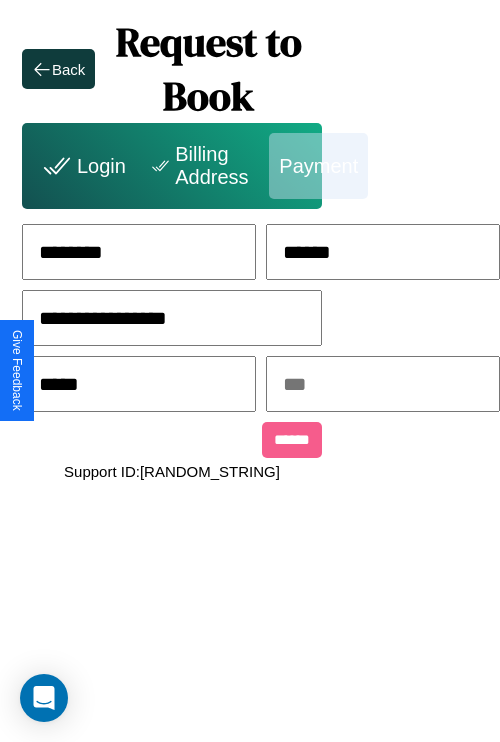 type on "*****" 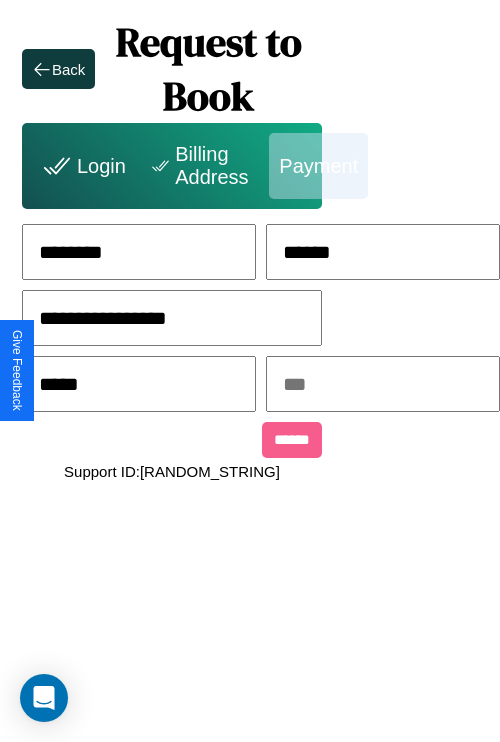 click at bounding box center (383, 384) 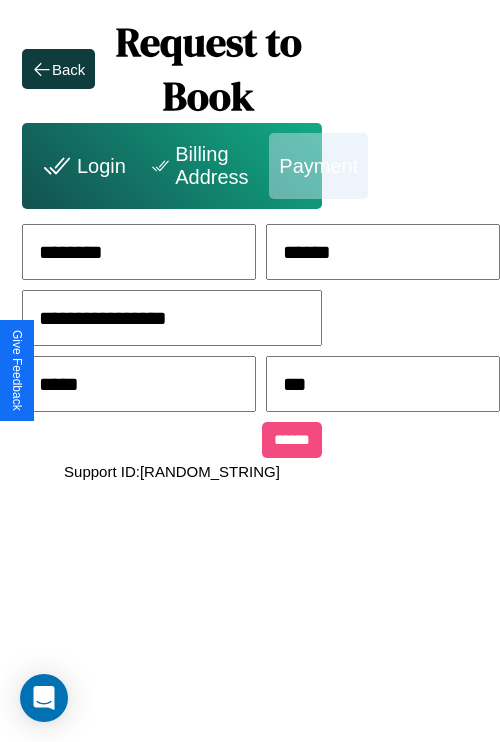 type on "***" 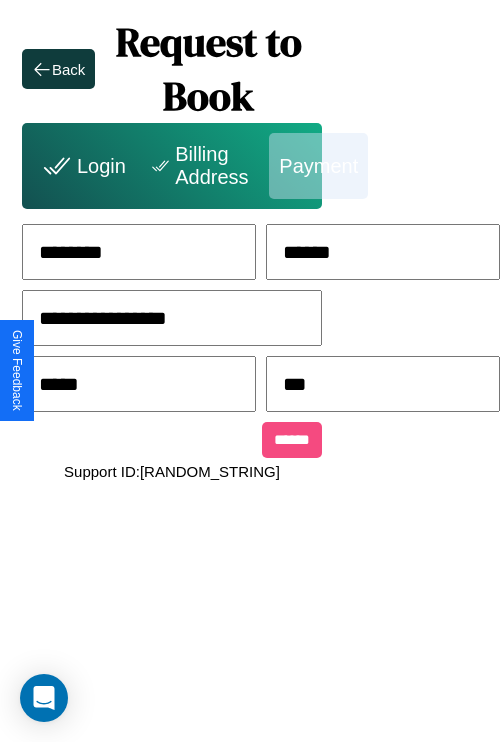 click on "******" at bounding box center (292, 440) 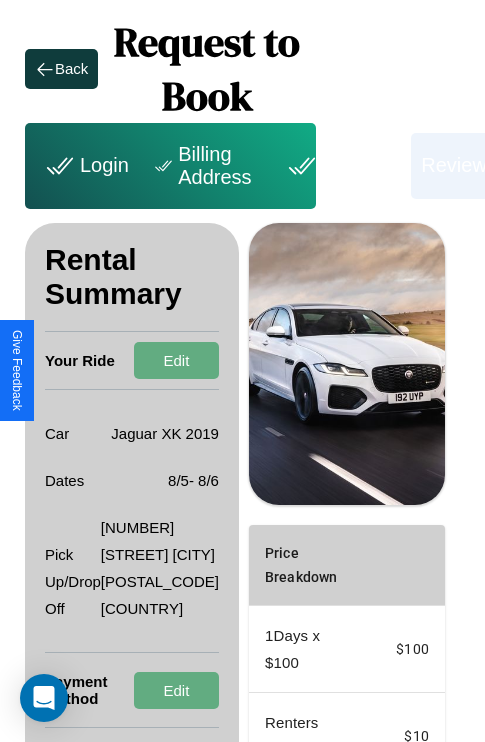 scroll, scrollTop: 428, scrollLeft: 72, axis: both 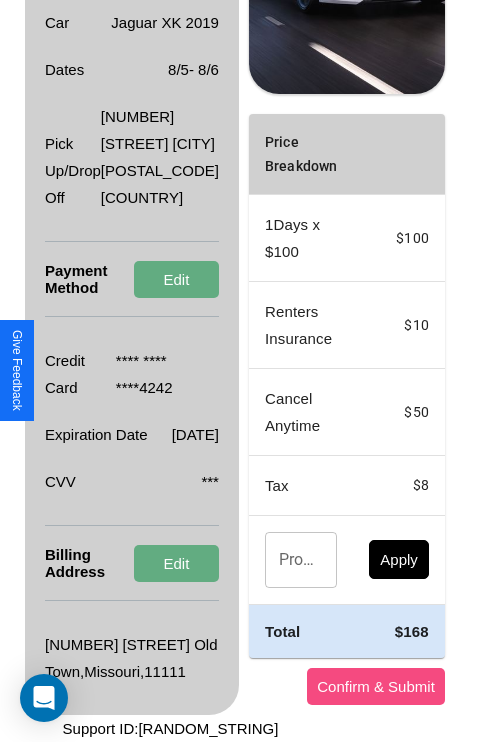 click on "Confirm & Submit" at bounding box center (376, 686) 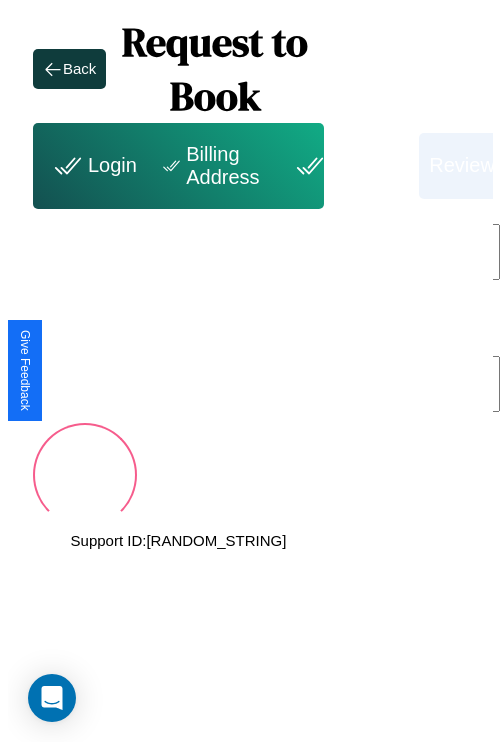 scroll, scrollTop: 0, scrollLeft: 72, axis: horizontal 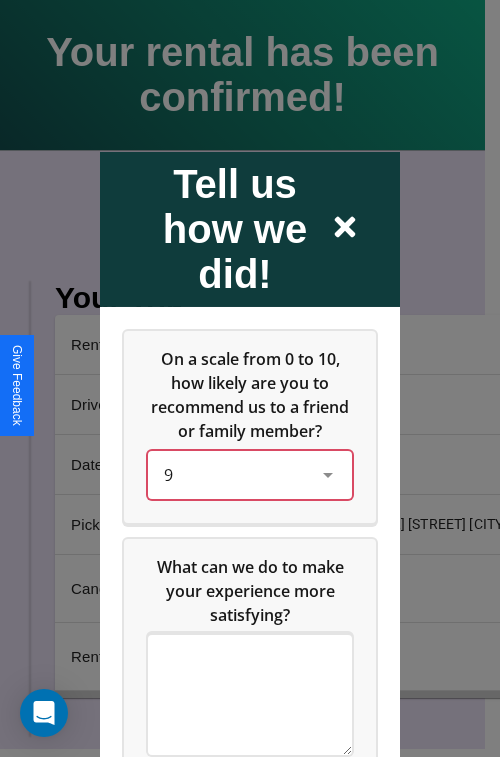 click on "9" at bounding box center (234, 474) 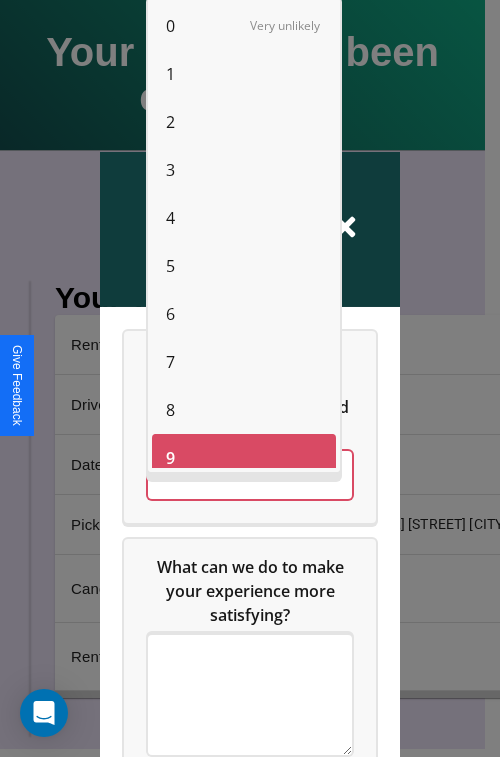 scroll, scrollTop: 14, scrollLeft: 0, axis: vertical 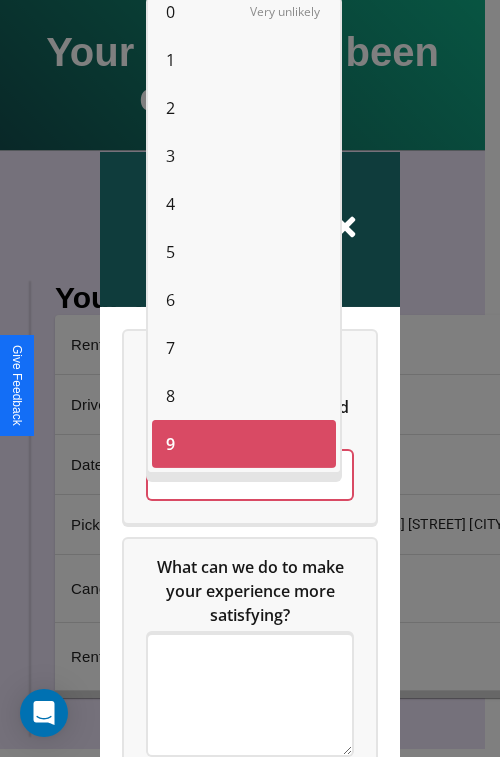 click on "4" at bounding box center (170, 204) 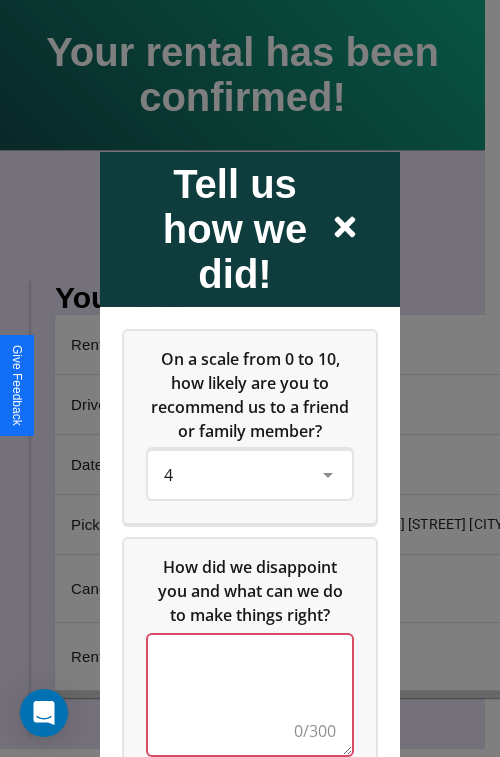 click at bounding box center [250, 694] 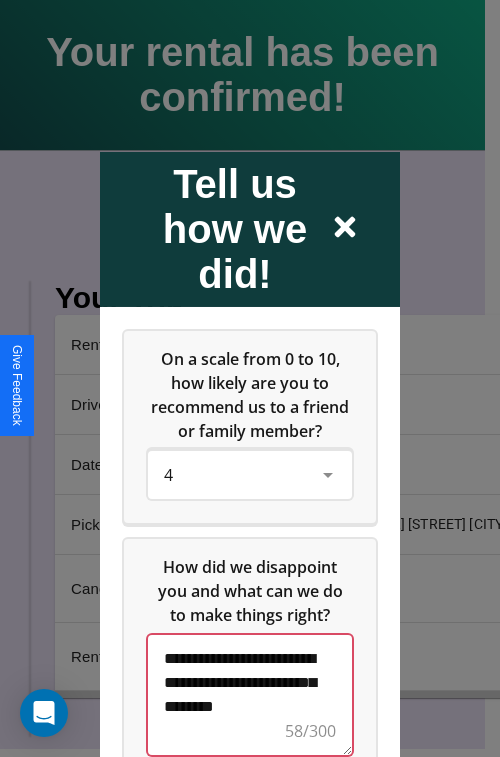 scroll, scrollTop: 5, scrollLeft: 0, axis: vertical 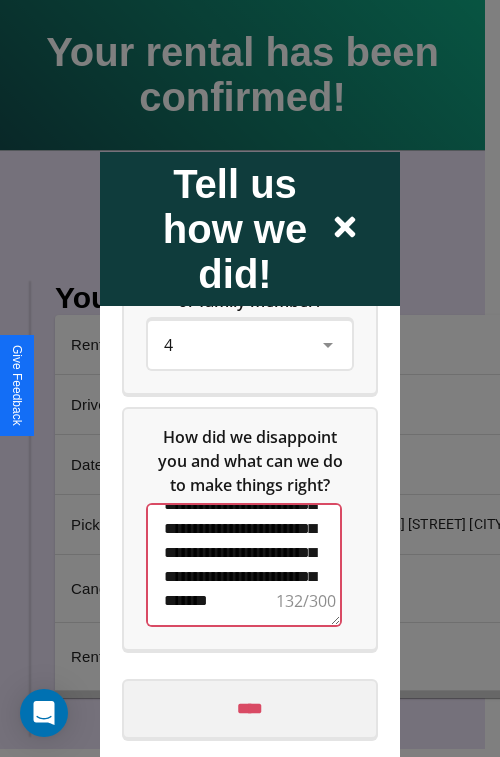 type on "**********" 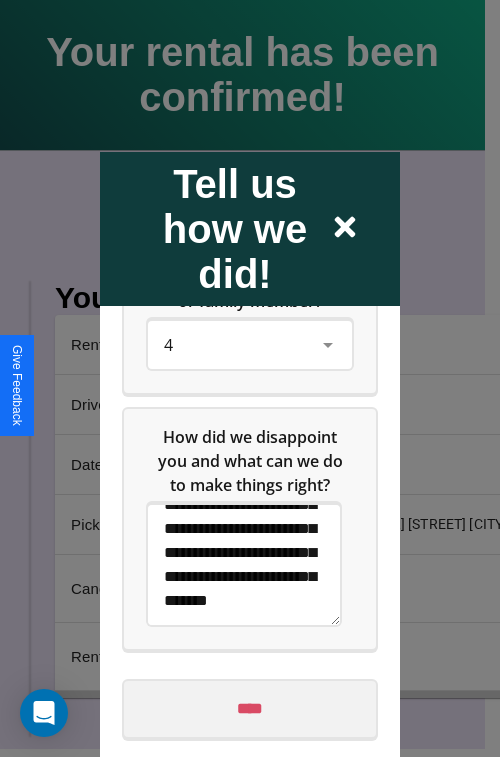 click on "****" at bounding box center (250, 708) 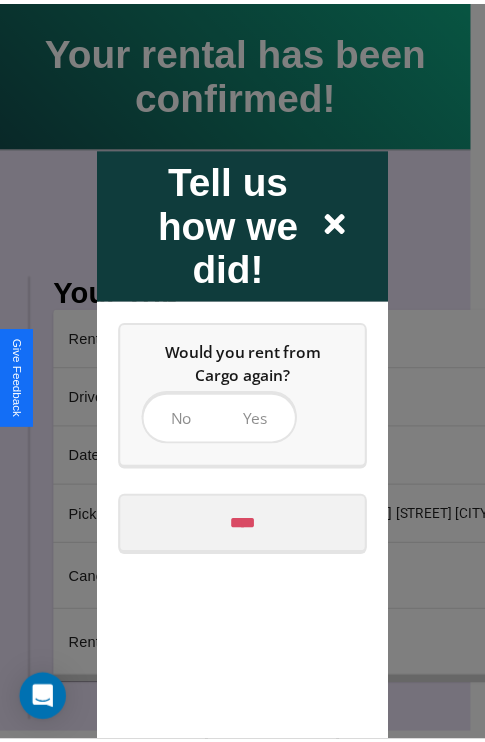 scroll, scrollTop: 0, scrollLeft: 0, axis: both 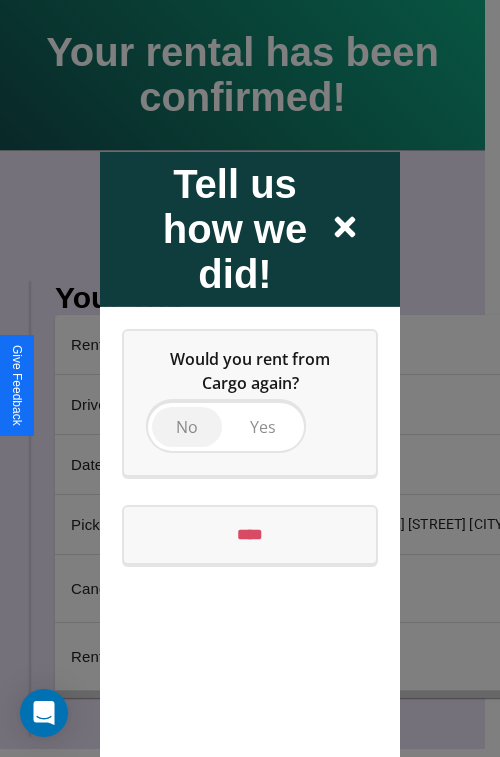 click on "No" at bounding box center (187, 426) 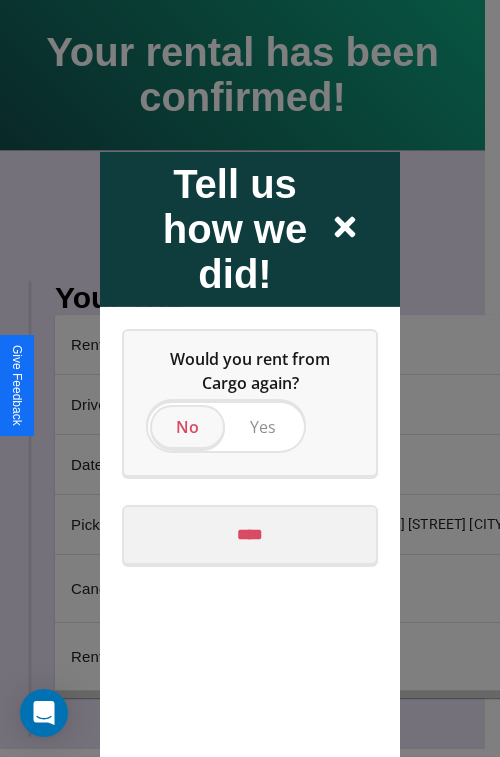click on "****" at bounding box center (250, 534) 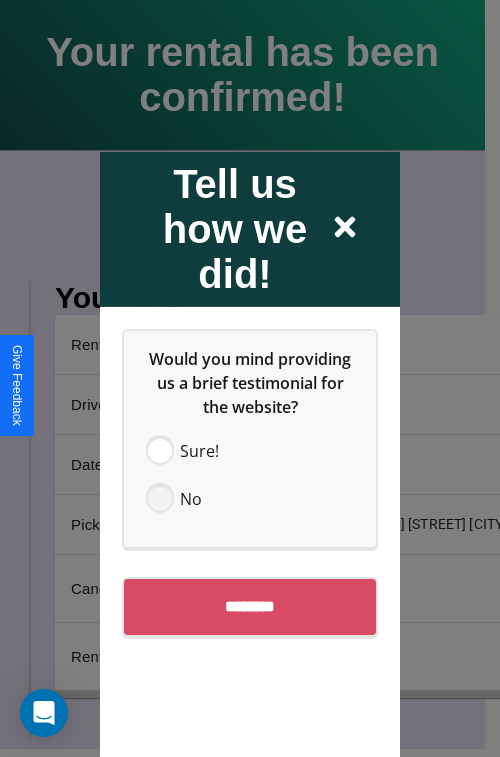 click at bounding box center [160, 498] 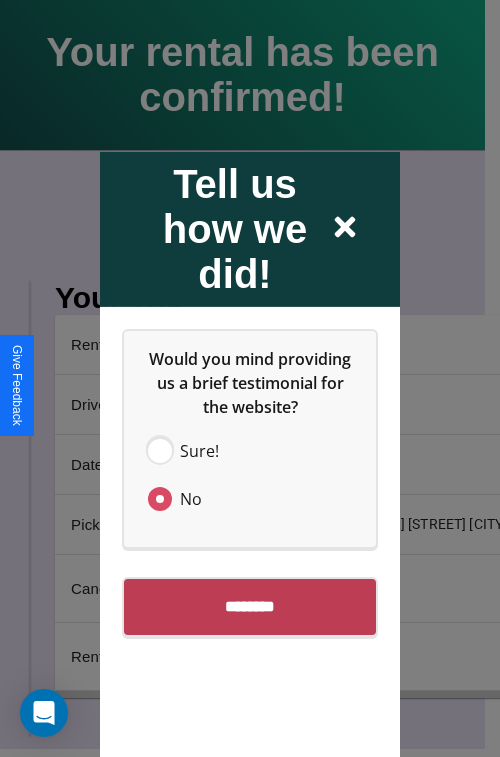 click on "********" at bounding box center [250, 606] 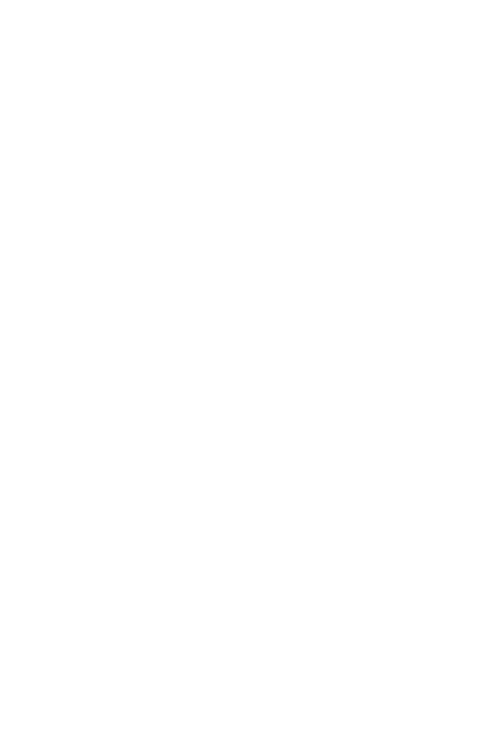 scroll, scrollTop: 0, scrollLeft: 0, axis: both 